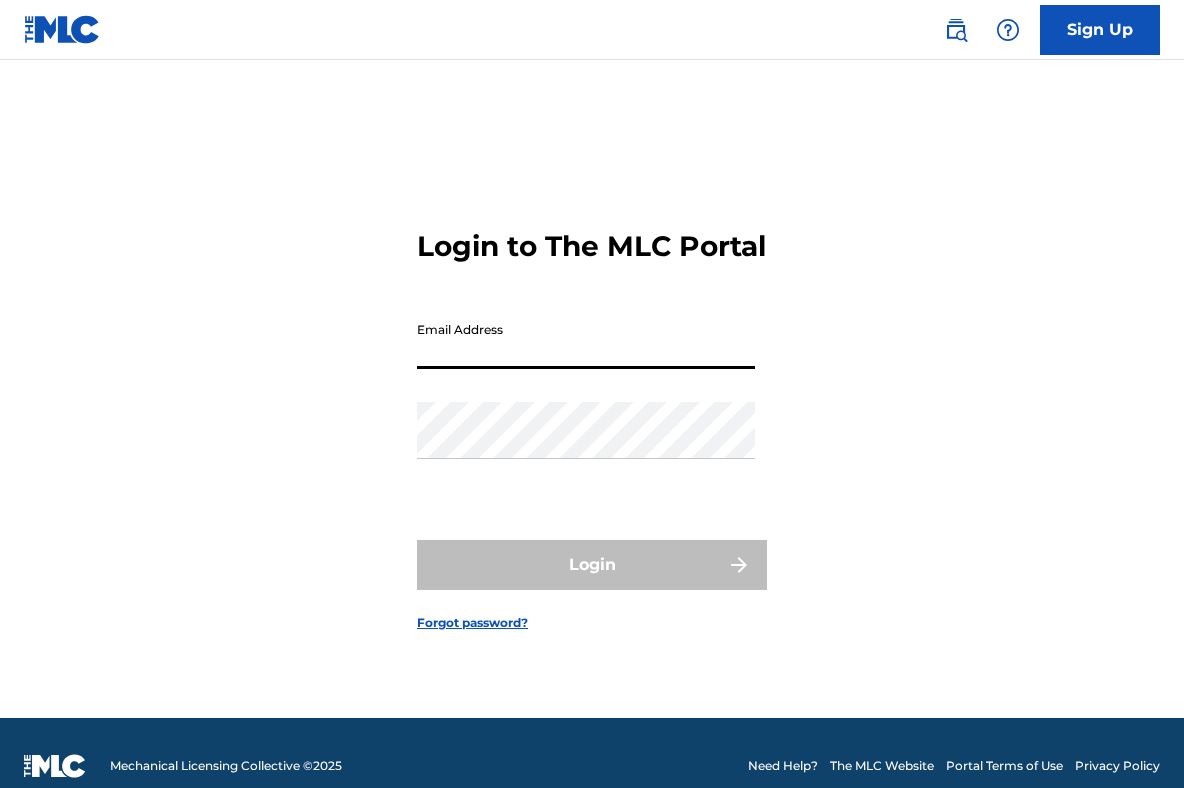 scroll, scrollTop: 0, scrollLeft: 0, axis: both 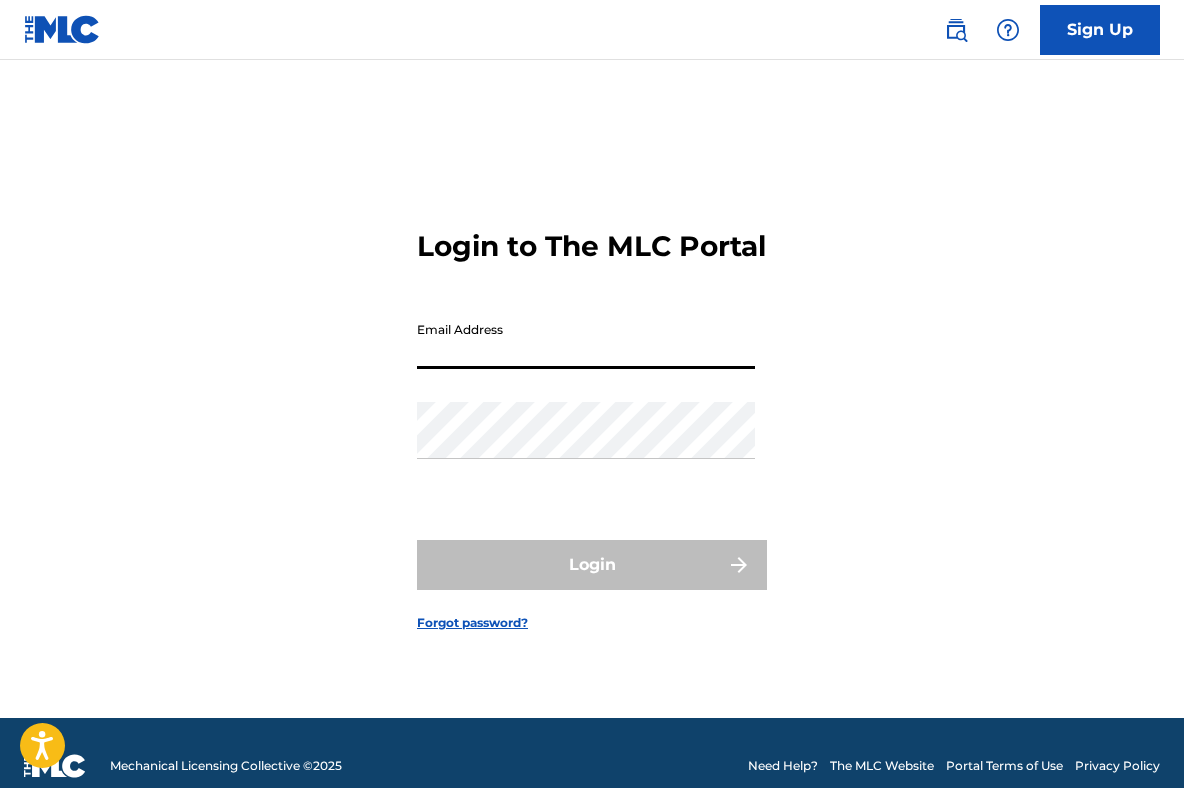 type on "[EMAIL_ADDRESS][DOMAIN_NAME]" 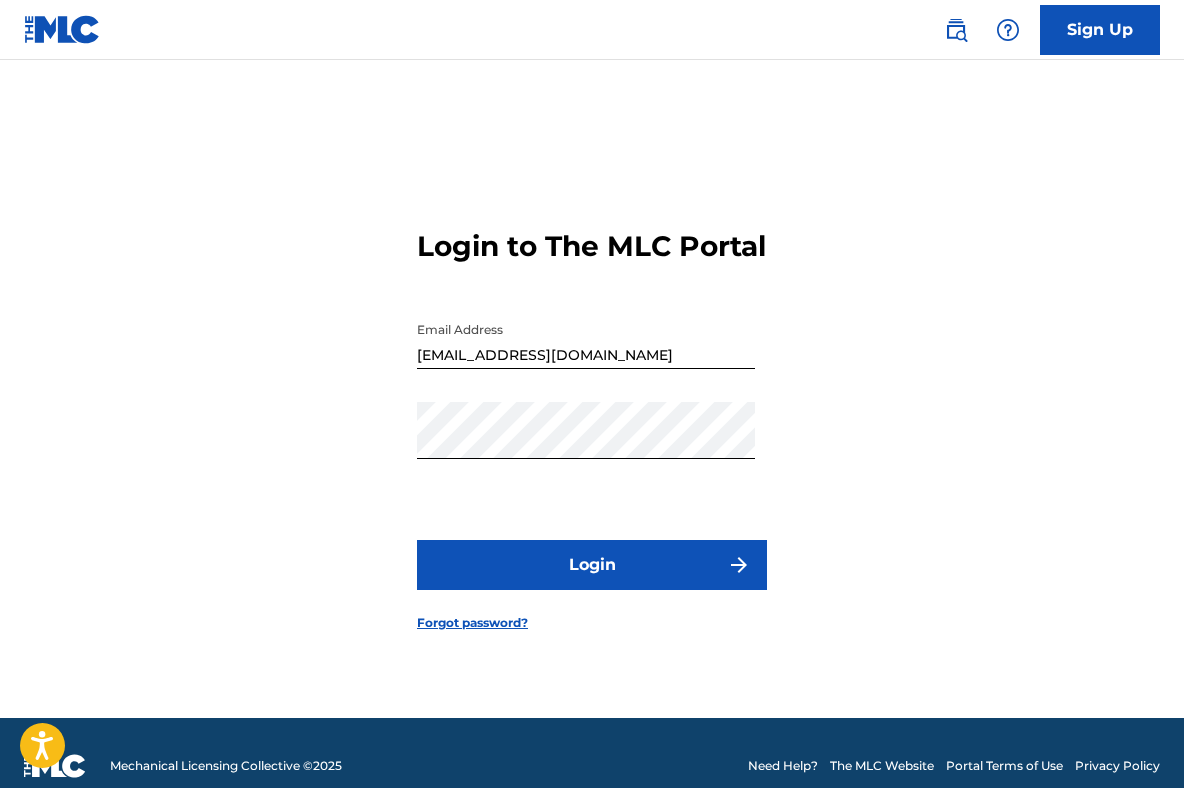 click on "Login" at bounding box center (592, 565) 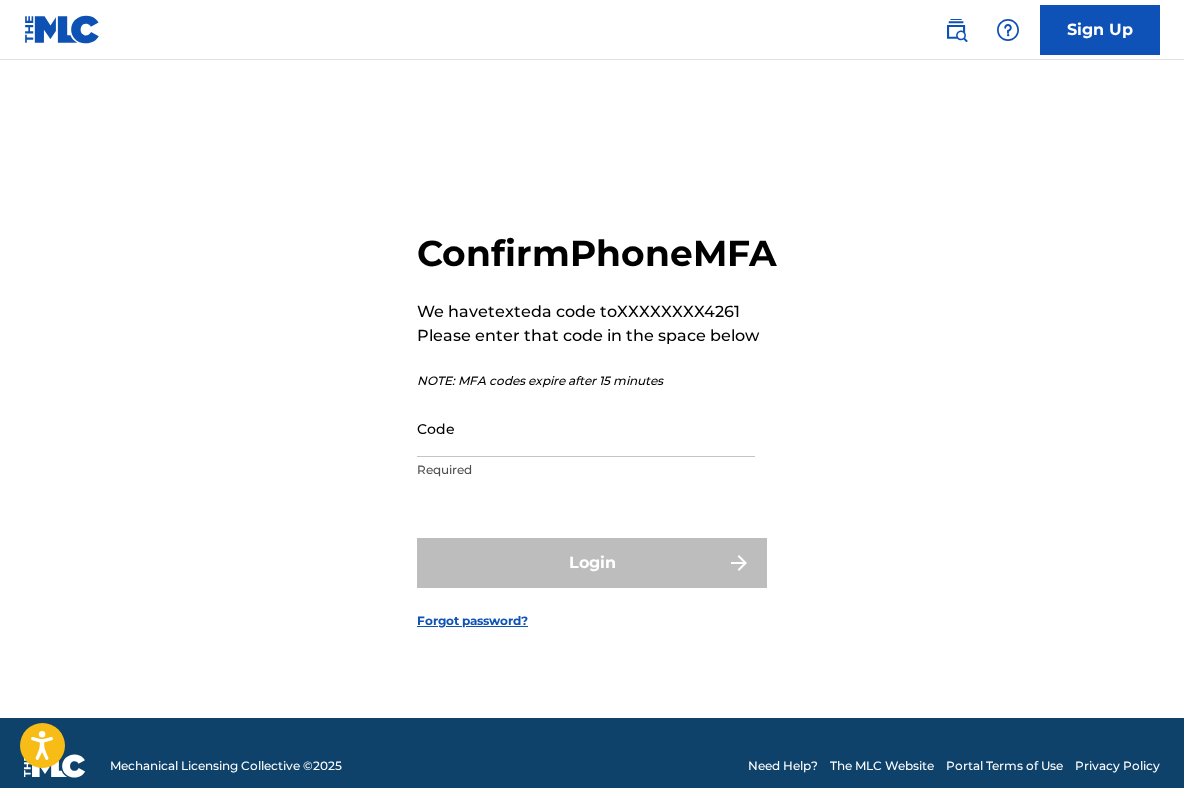 click on "Code" at bounding box center (586, 428) 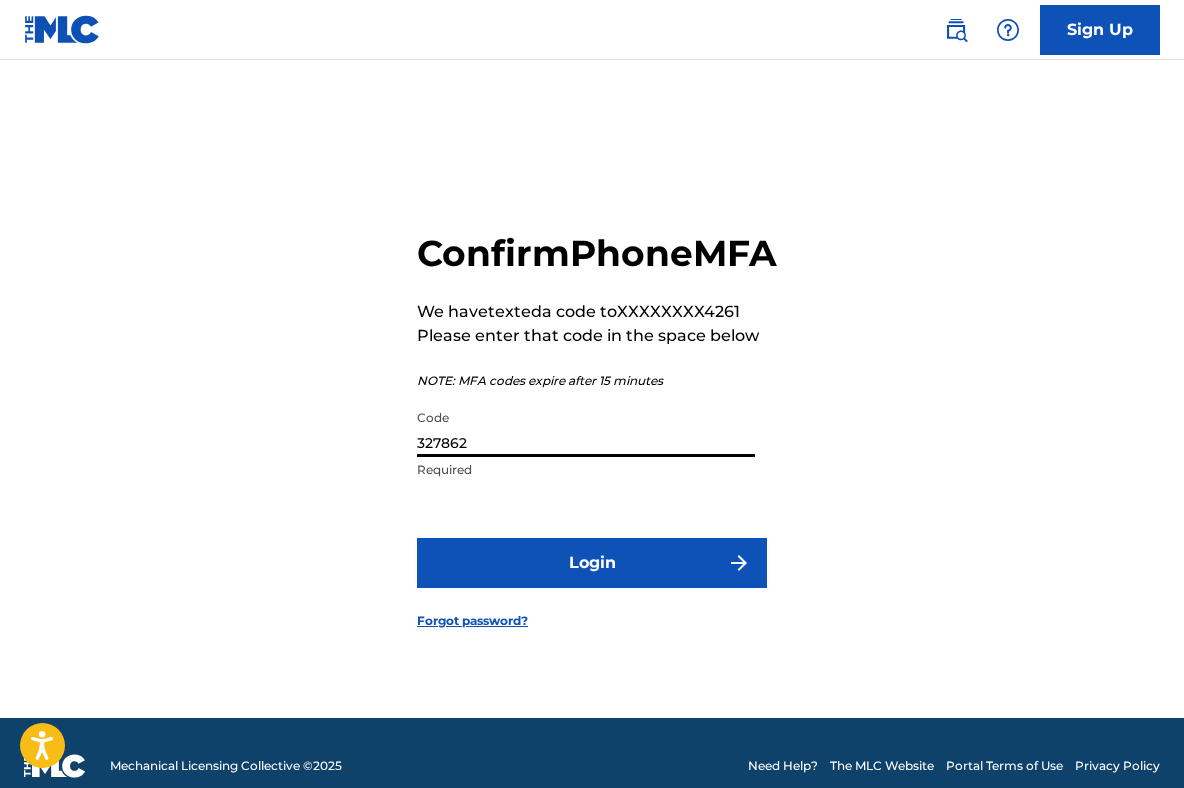 type on "327862" 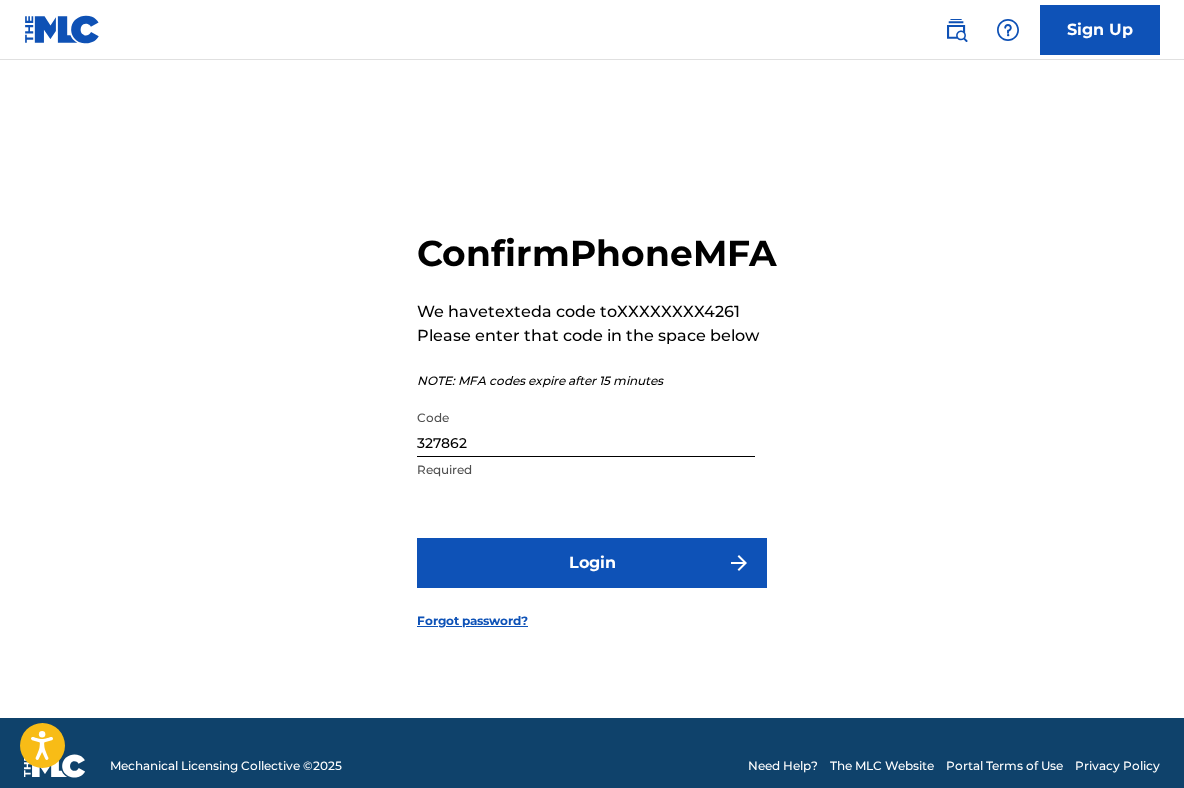 click on "Login" at bounding box center (592, 563) 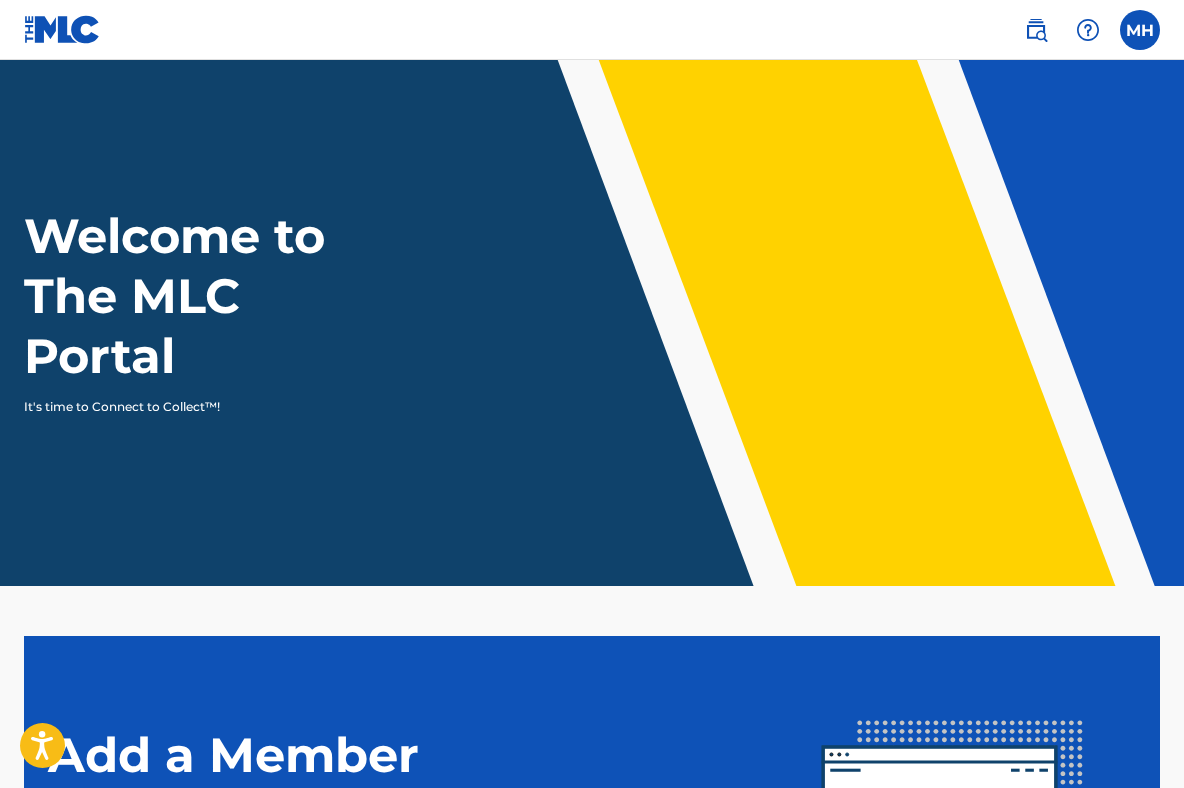 scroll, scrollTop: 0, scrollLeft: 0, axis: both 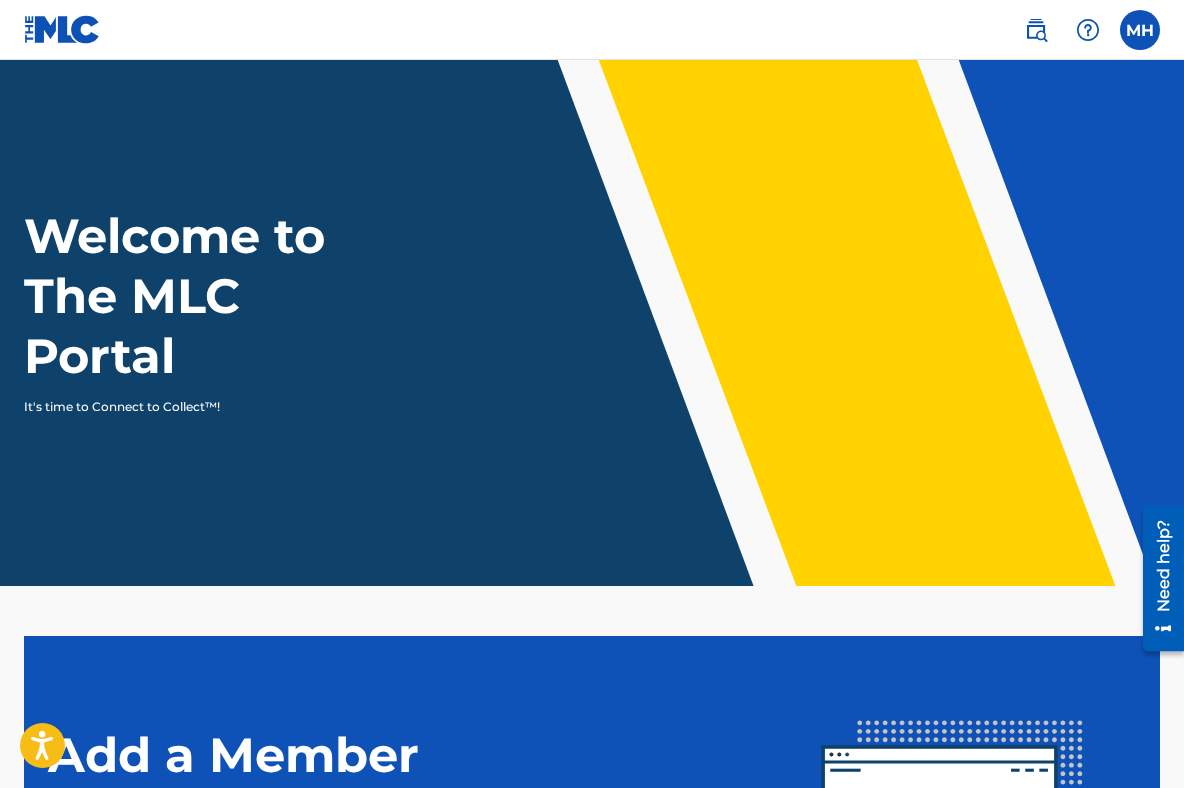click at bounding box center (1140, 30) 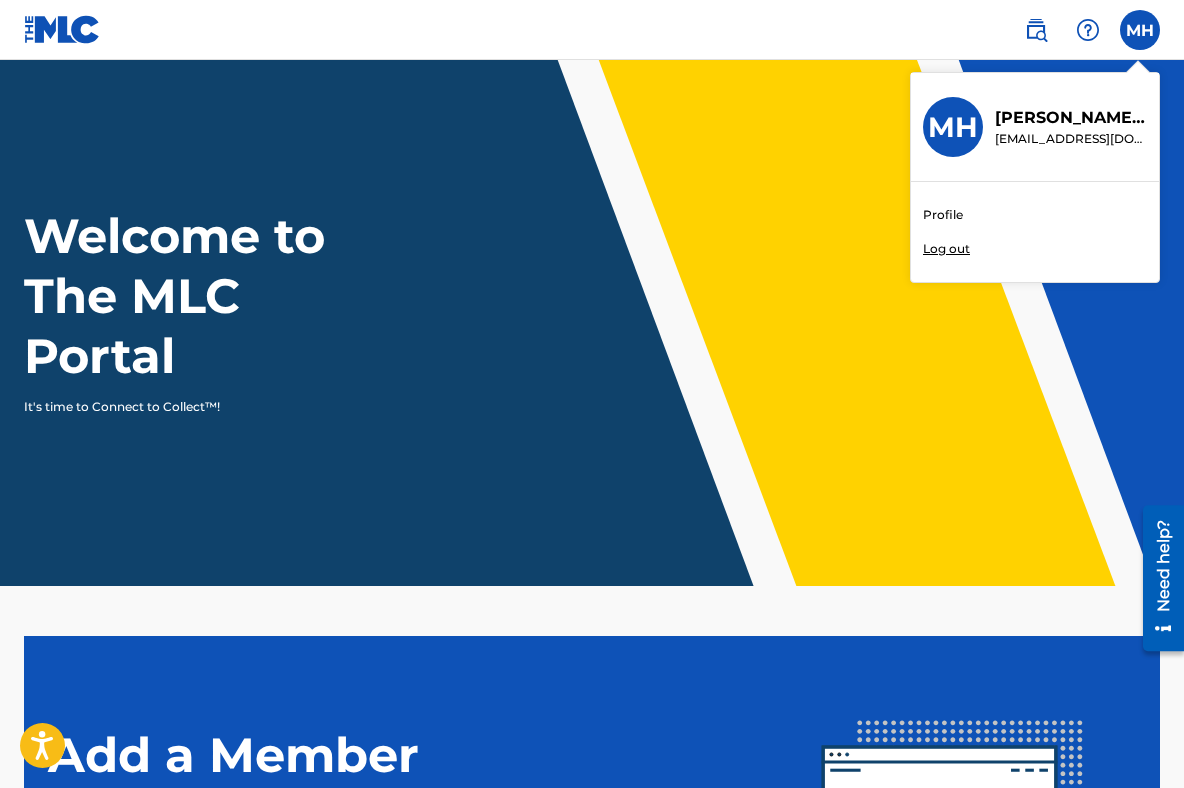 click on "Profile" at bounding box center [943, 215] 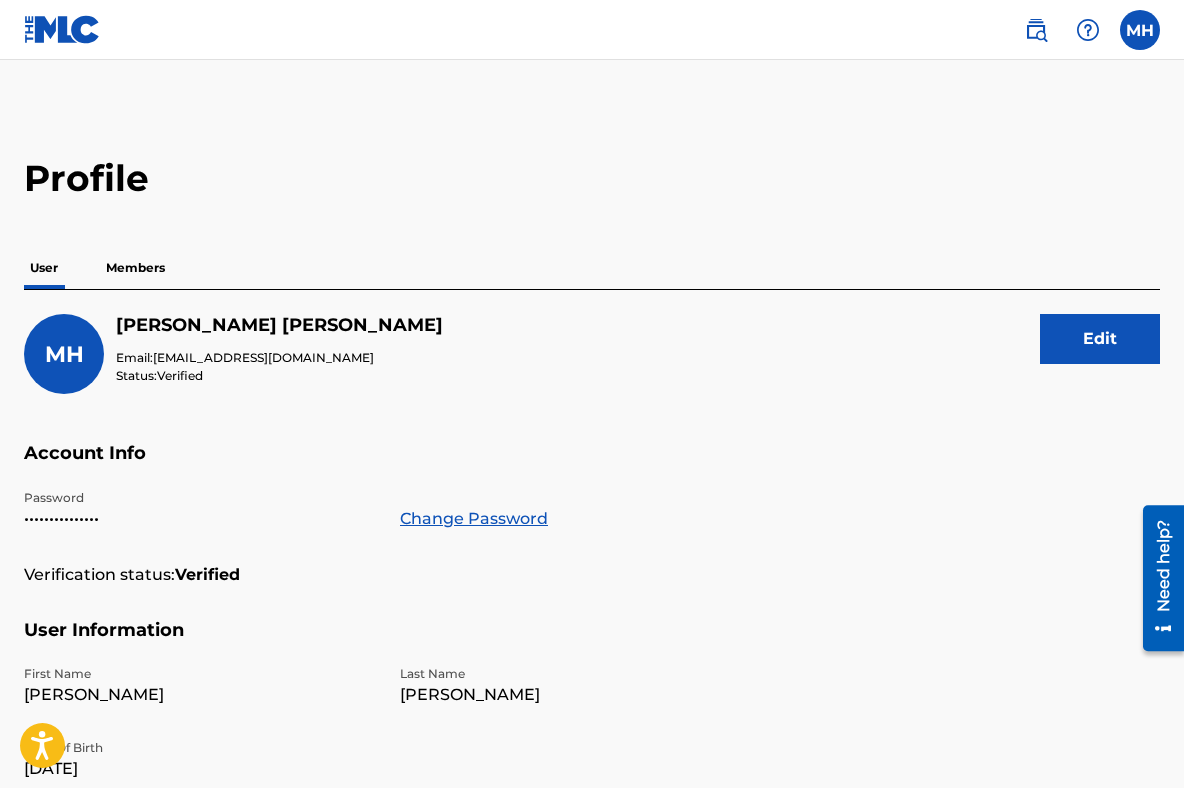 click on "Profile User Members MH [PERSON_NAME] Email:  [EMAIL_ADDRESS][DOMAIN_NAME] Status:  Verified Edit Account Info Password ••••••••••••••• Change Password Verification status:   Verified User Information First Name [PERSON_NAME] Last Name [PERSON_NAME] Date Of Birth [DEMOGRAPHIC_DATA] Address Street Address [STREET_ADDRESS][PERSON_NAME][US_STATE] ZIP / Postal Code 34986 Contact Information Phone Number [PHONE_NUMBER] Email Address [EMAIL_ADDRESS][DOMAIN_NAME]" at bounding box center [592, 655] 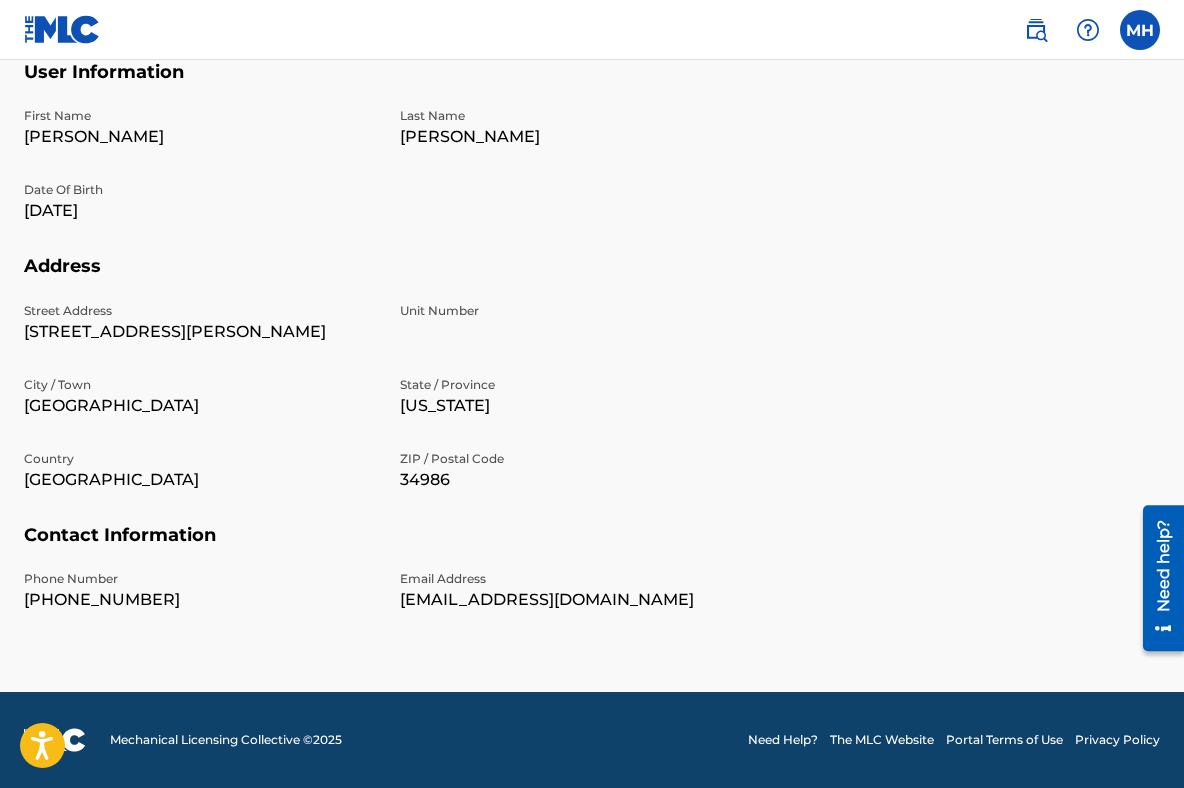 scroll, scrollTop: 556, scrollLeft: 0, axis: vertical 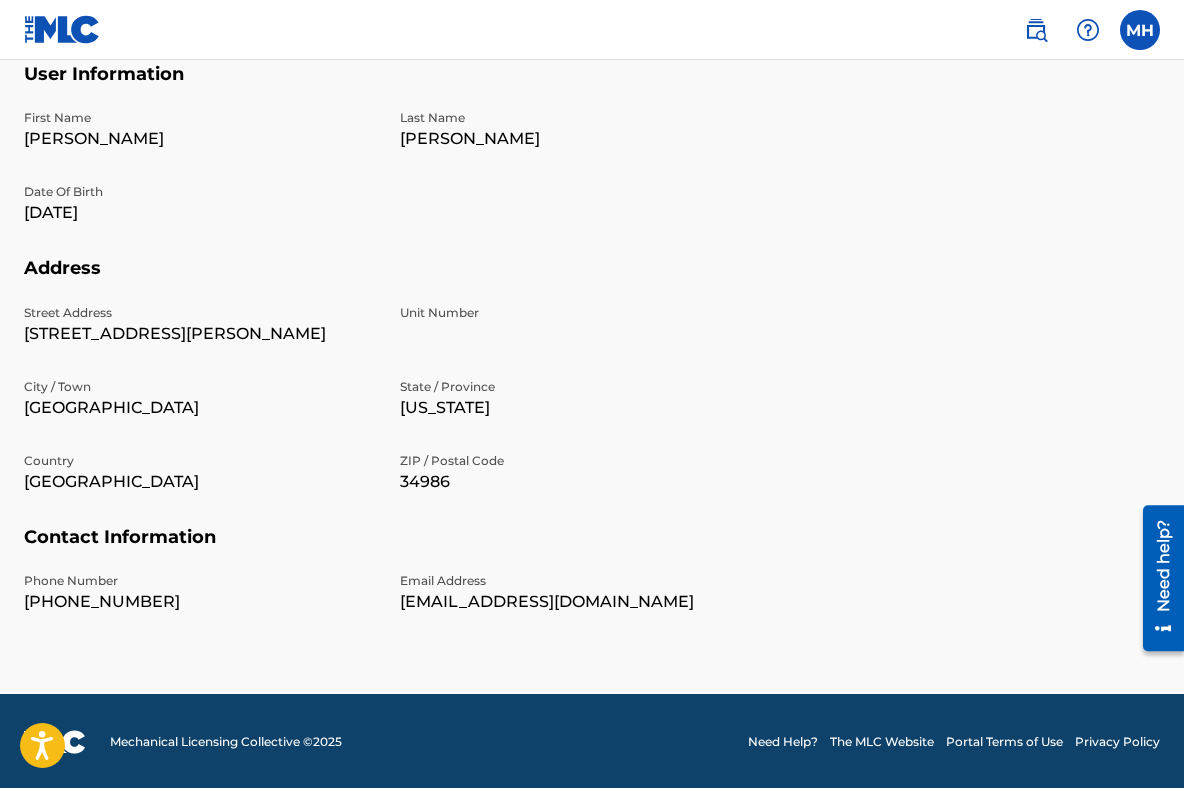 click on "Address Street Address [STREET_ADDRESS][PERSON_NAME] [US_STATE] Country [GEOGRAPHIC_DATA] ZIP / Postal Code 34986" at bounding box center (592, 391) 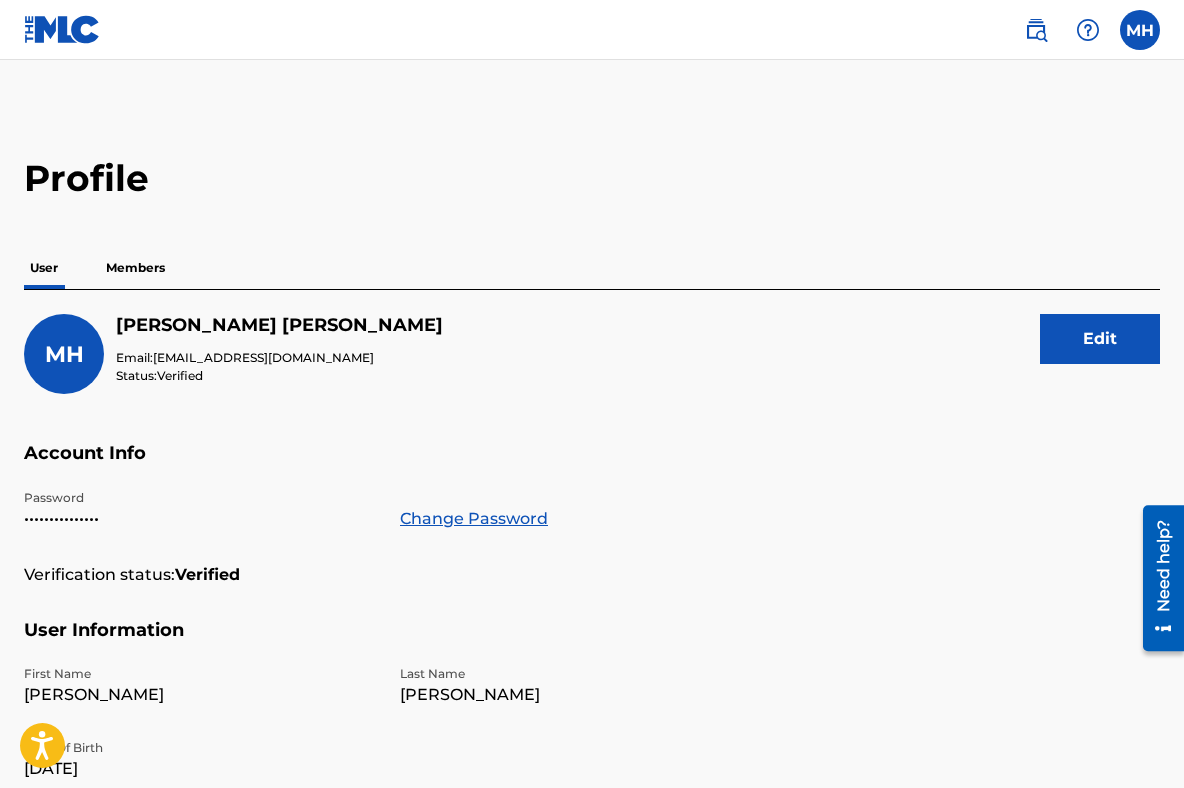 scroll, scrollTop: 0, scrollLeft: 0, axis: both 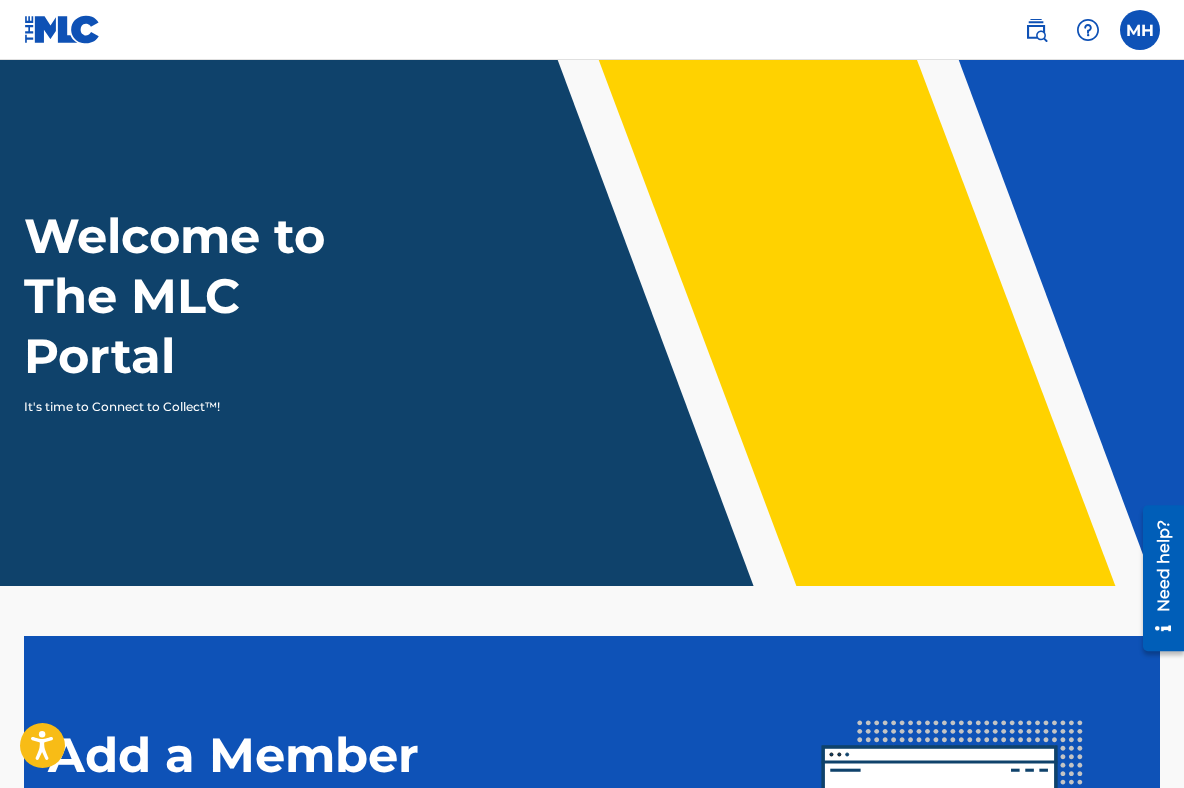 click at bounding box center (1140, 30) 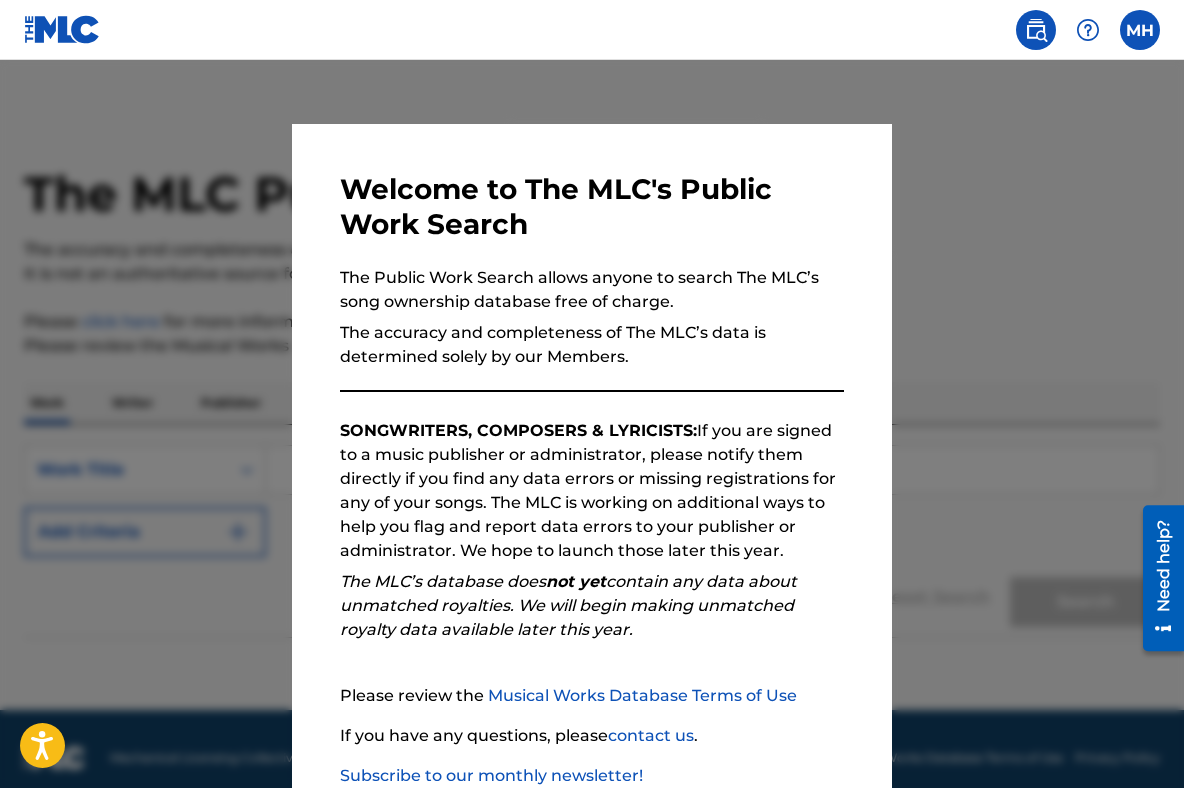 click on "Welcome to The MLC's Public Work Search The Public Work Search allows anyone to search The MLC’s song ownership database free of charge. The accuracy and completeness of The MLC’s data is determined solely by our Members. SONGWRITERS, COMPOSERS & LYRICISTS:  If you are signed to a music publisher or administrator, please notify them directly if you find any data errors or missing registrations for any of your songs. The MLC is working on additional ways to help you flag and report data errors to your publisher or administrator. We hope to launch those later this year. The MLC’s database does  not yet  contain any data about unmatched royalties. We will begin making unmatched royalty data available later this year. Please review the   Musical Works Database Terms of Use If you have any questions, please  contact us . Subscribe to our monthly newsletter! This message will reappear one week after it is closed. Continue" at bounding box center [592, 519] 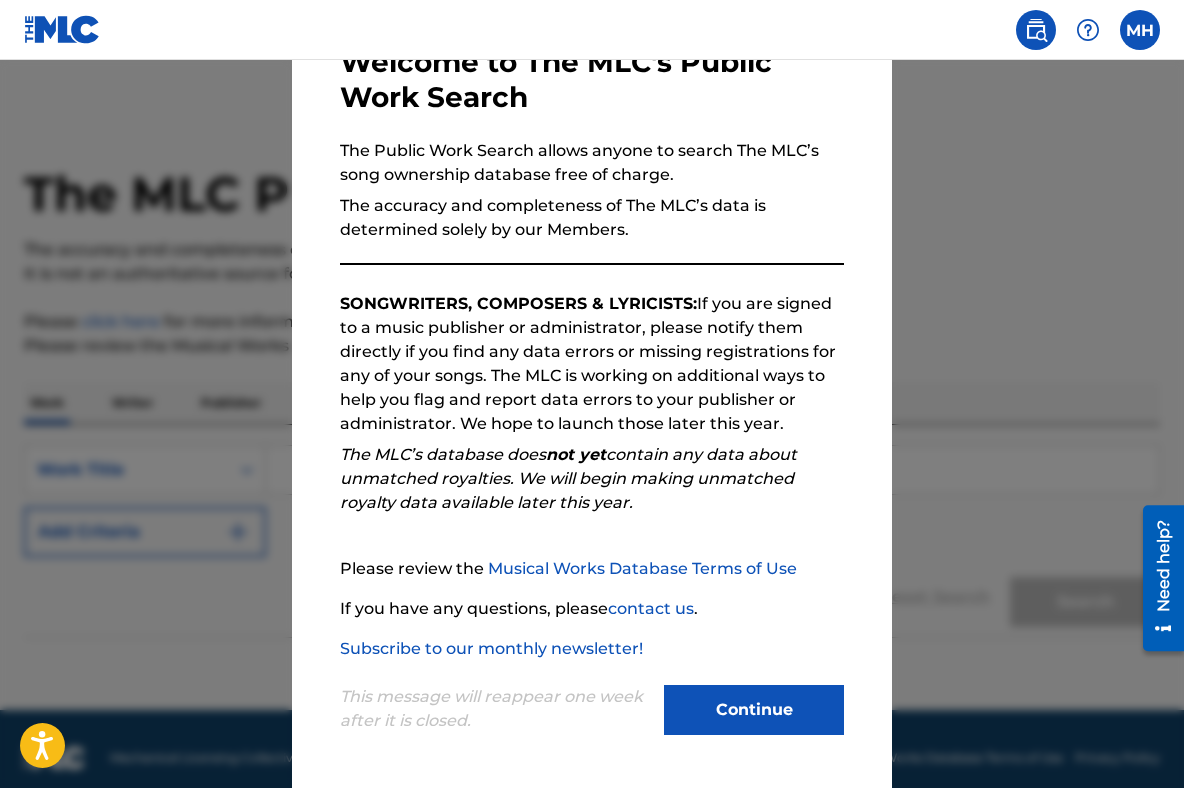 scroll, scrollTop: 127, scrollLeft: 0, axis: vertical 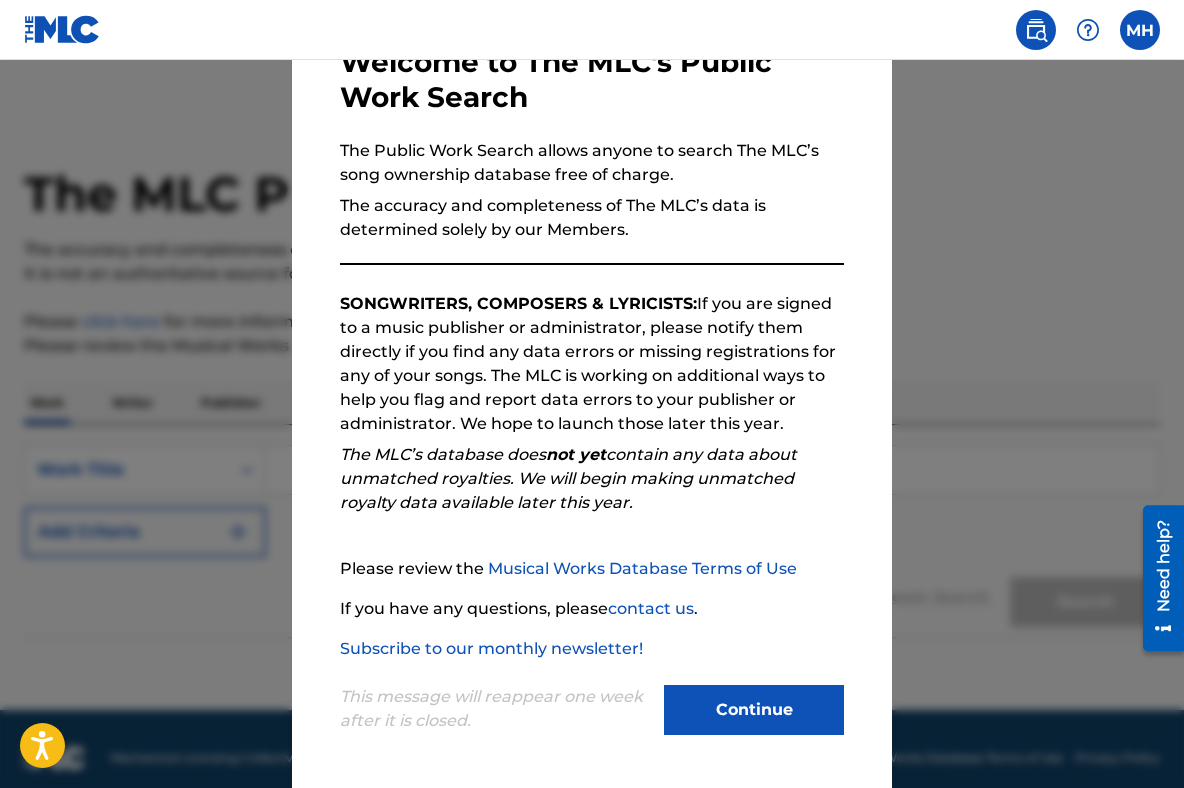 click on "Continue" at bounding box center [754, 710] 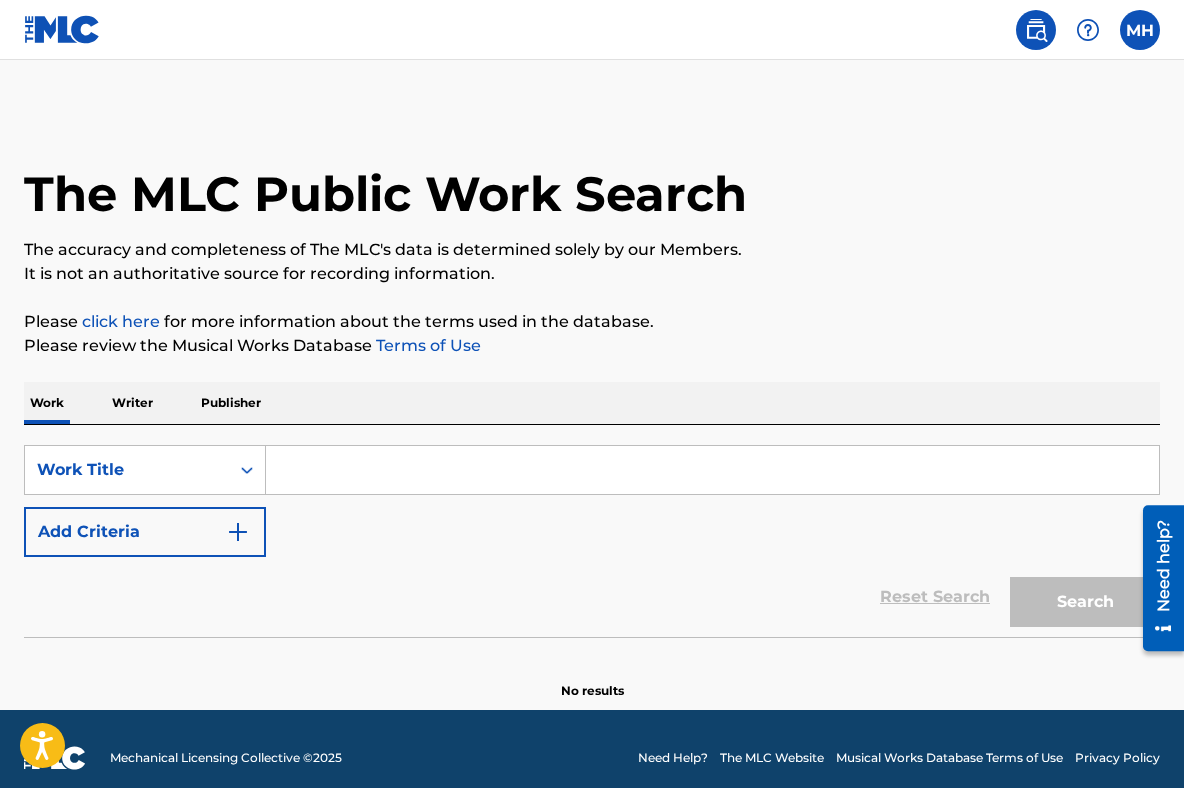 click at bounding box center [238, 532] 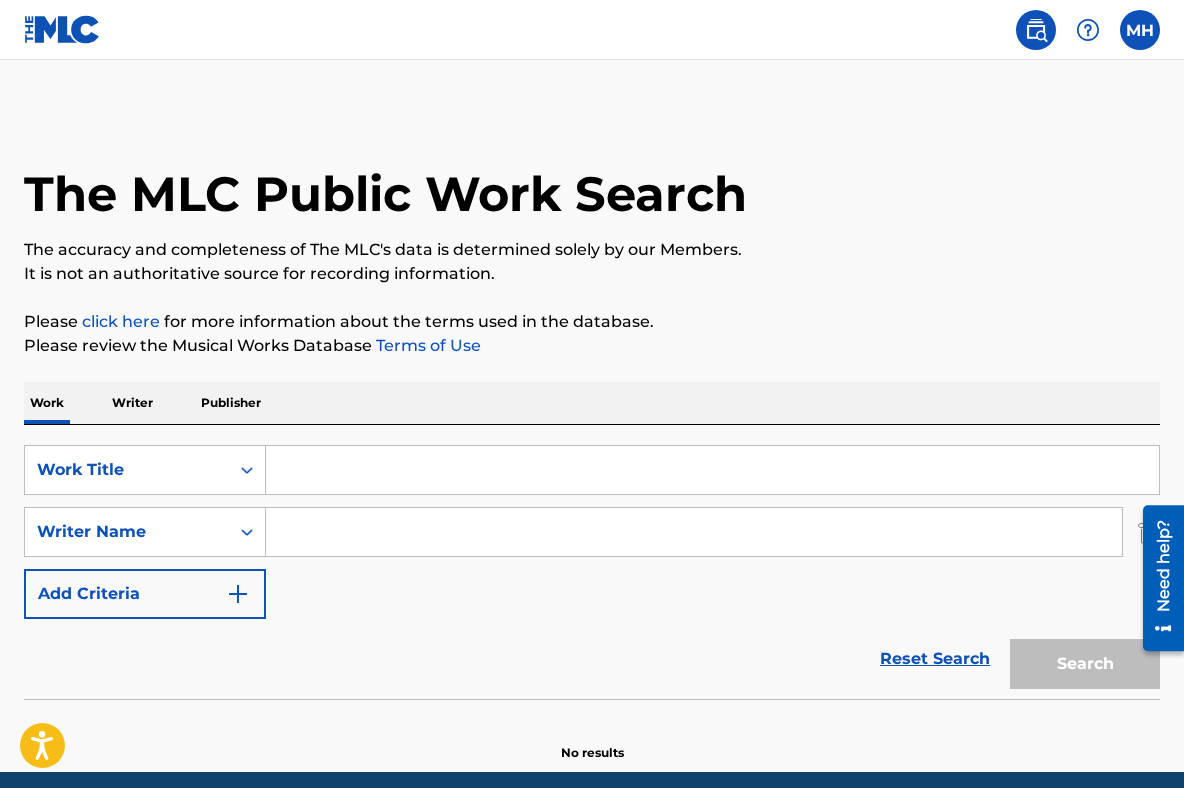 click at bounding box center [238, 594] 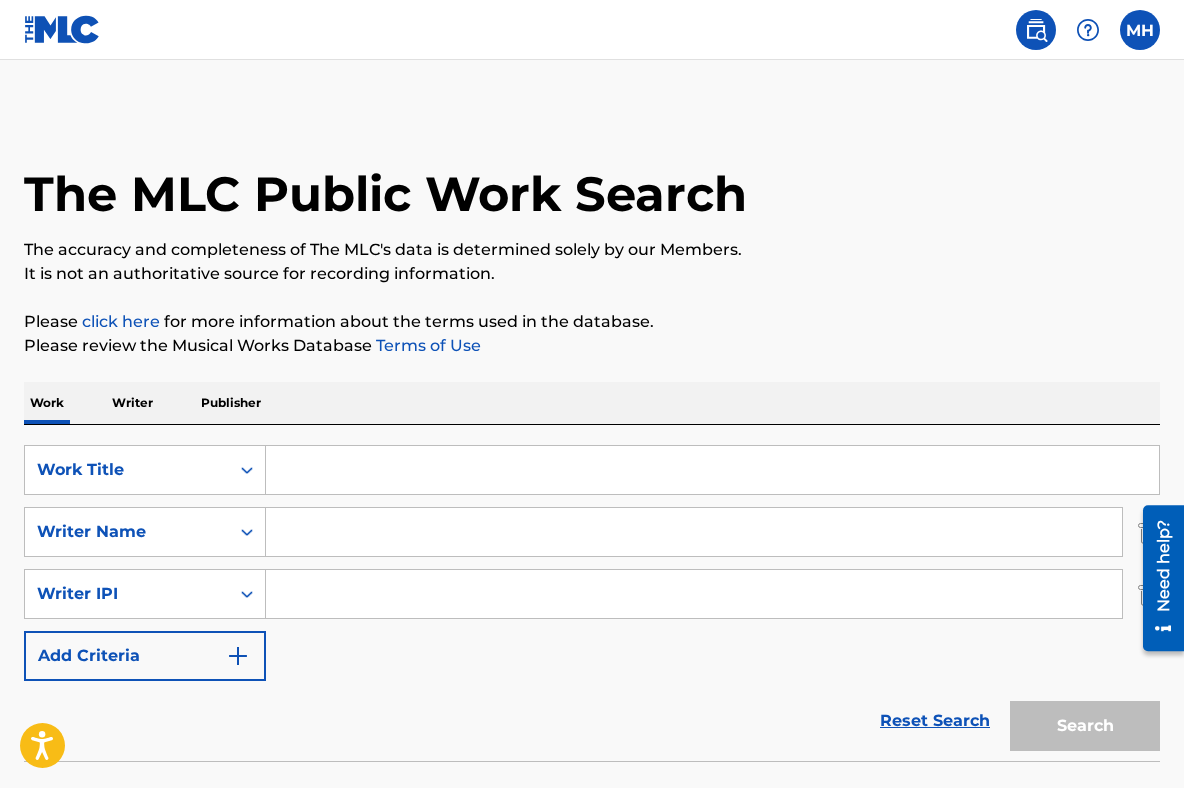 click at bounding box center (712, 470) 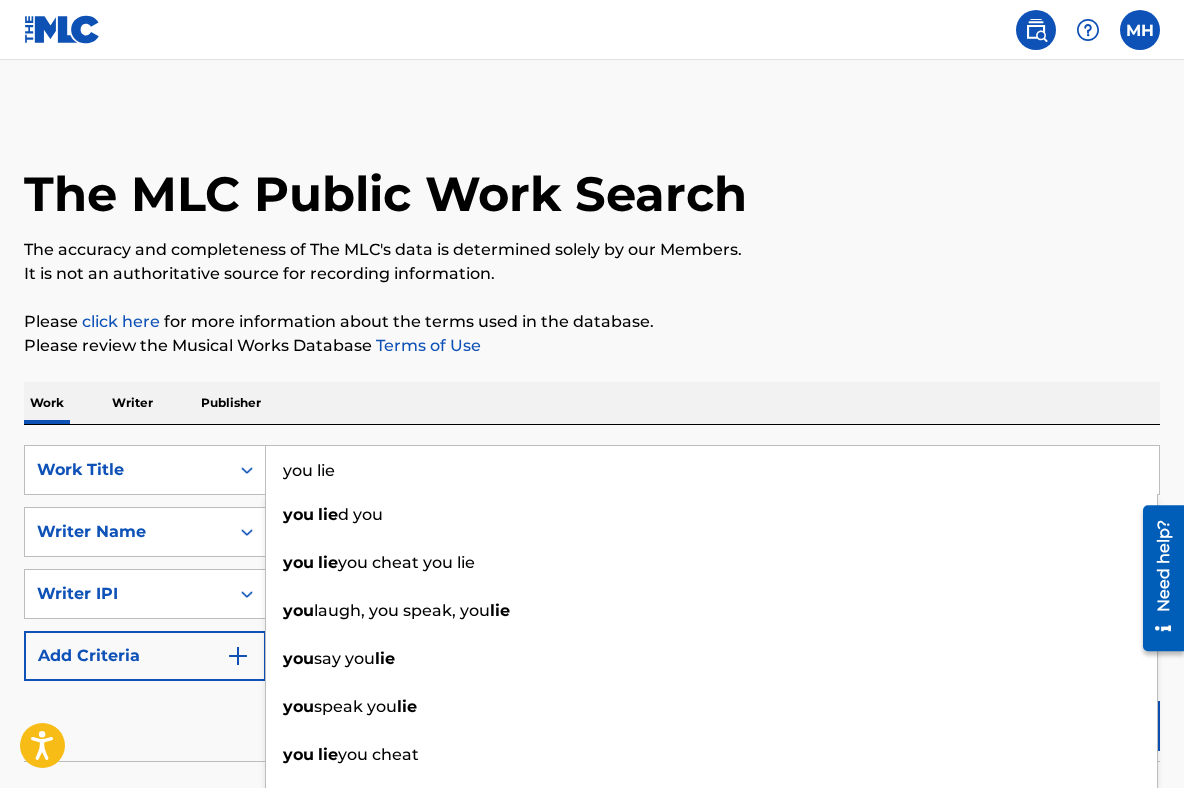 type on "you lie" 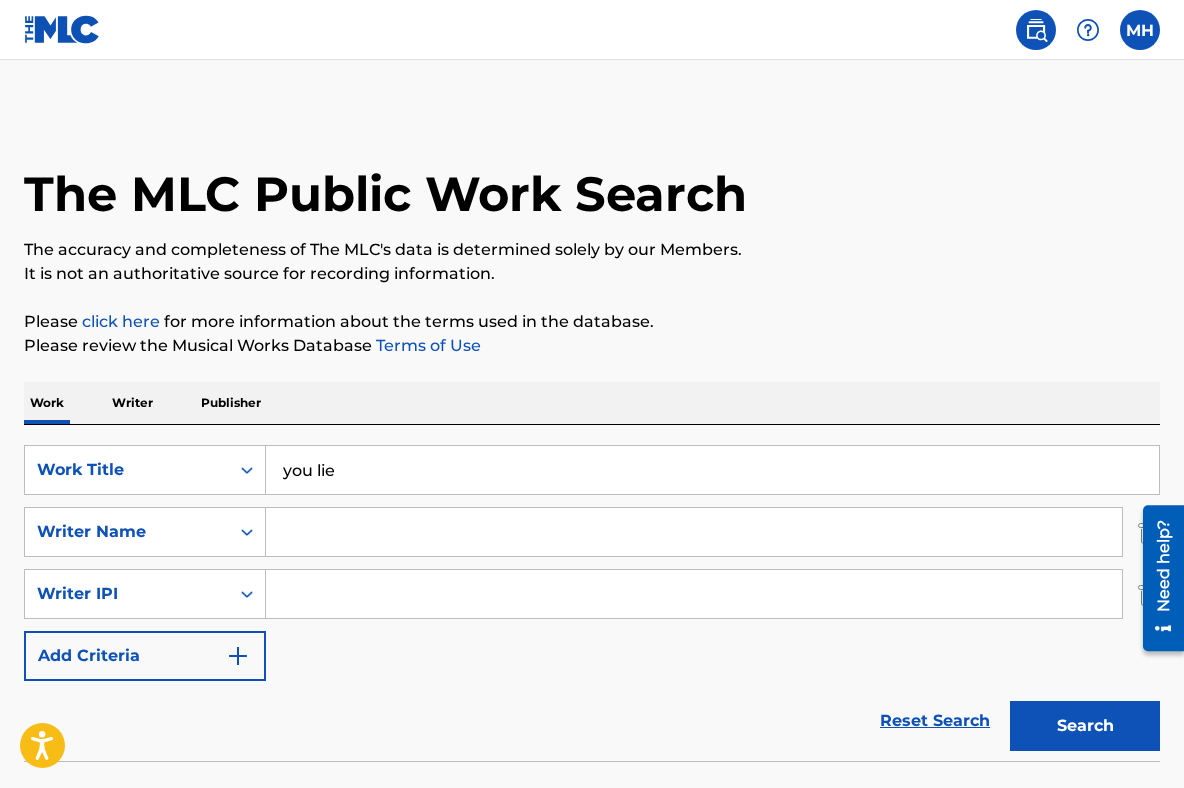 click at bounding box center [694, 532] 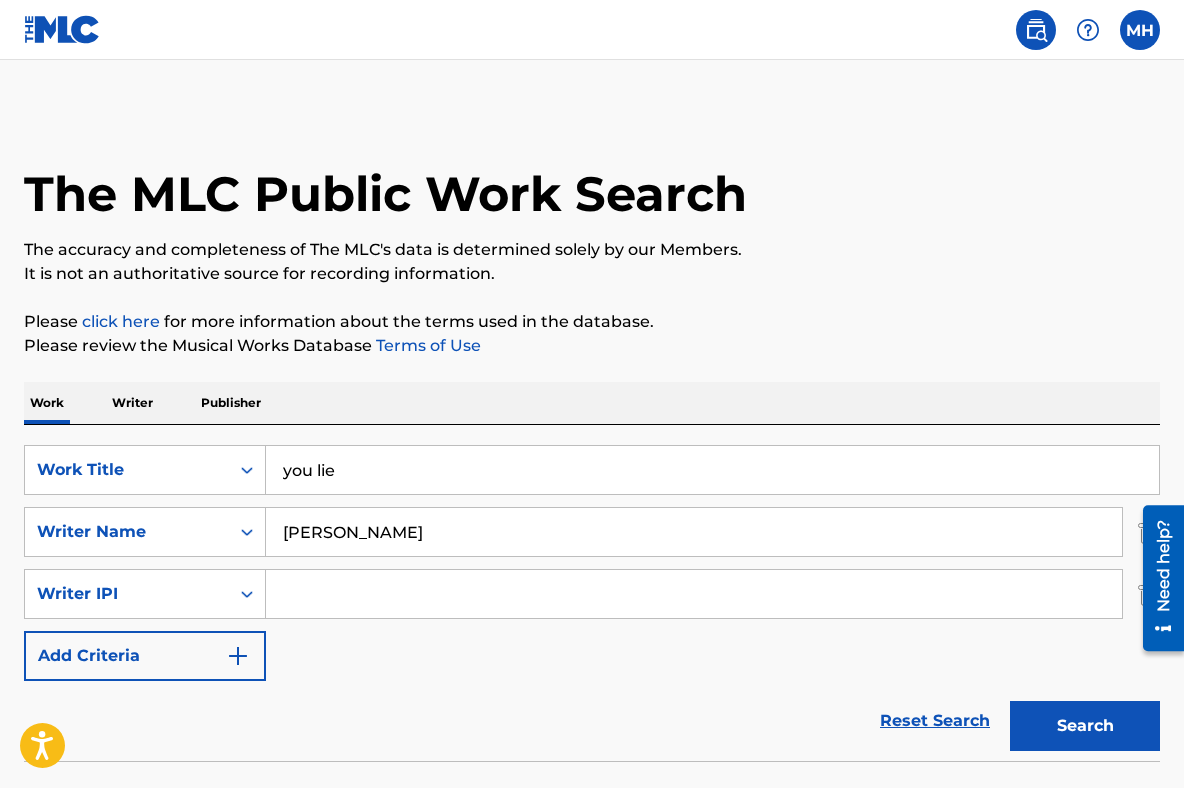 type on "[PERSON_NAME]" 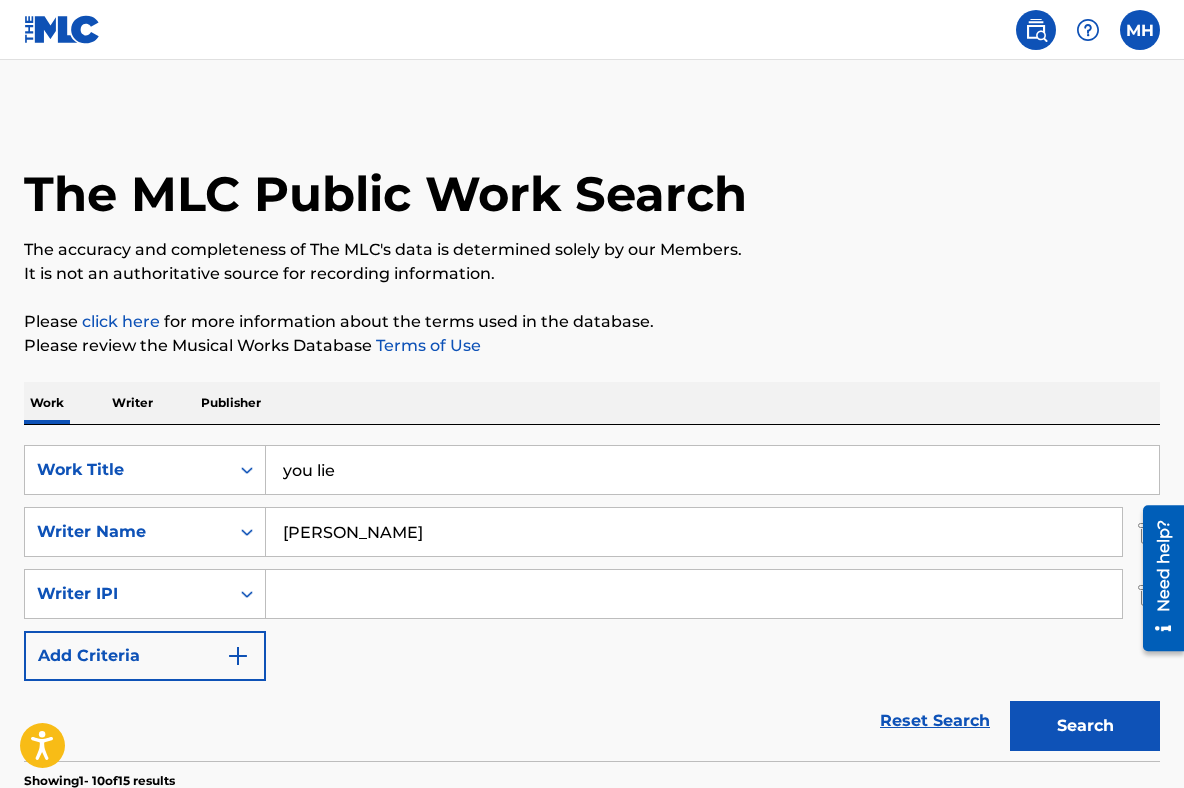 click on "Reset Search Search" at bounding box center [592, 721] 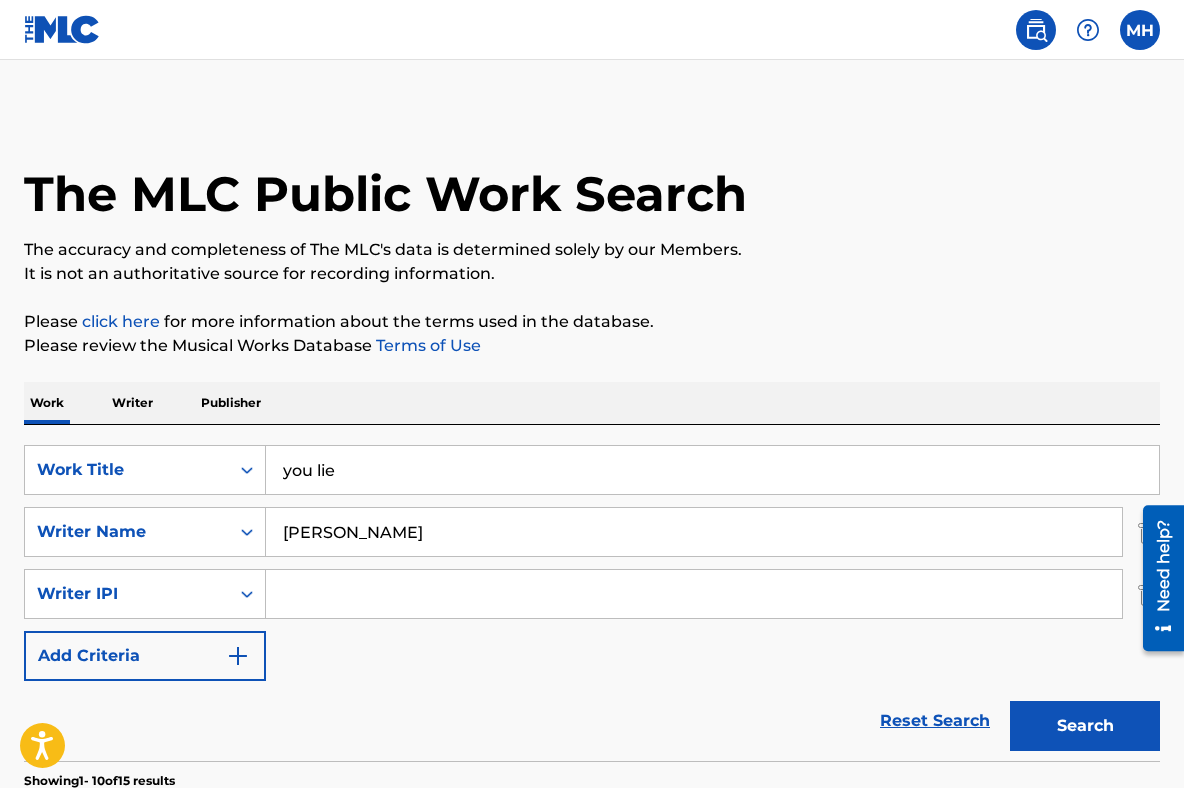 click on "you lie" at bounding box center [712, 470] 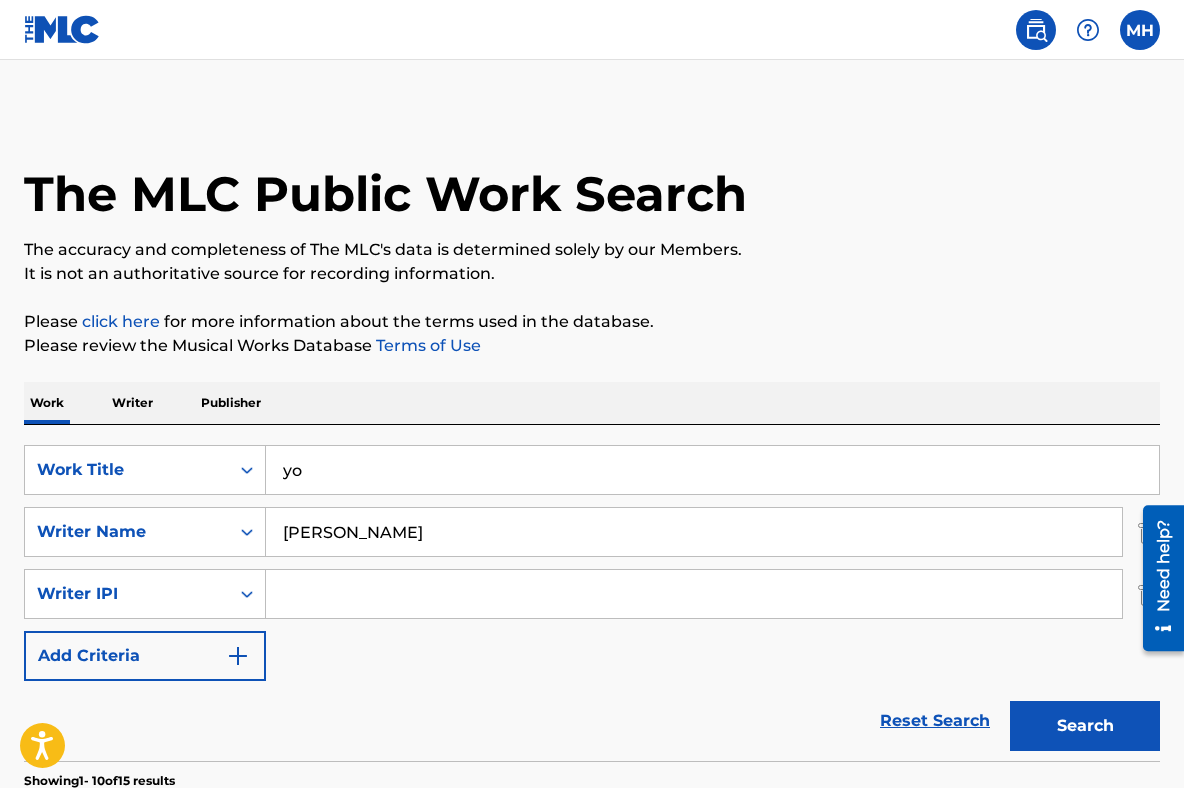 type on "y" 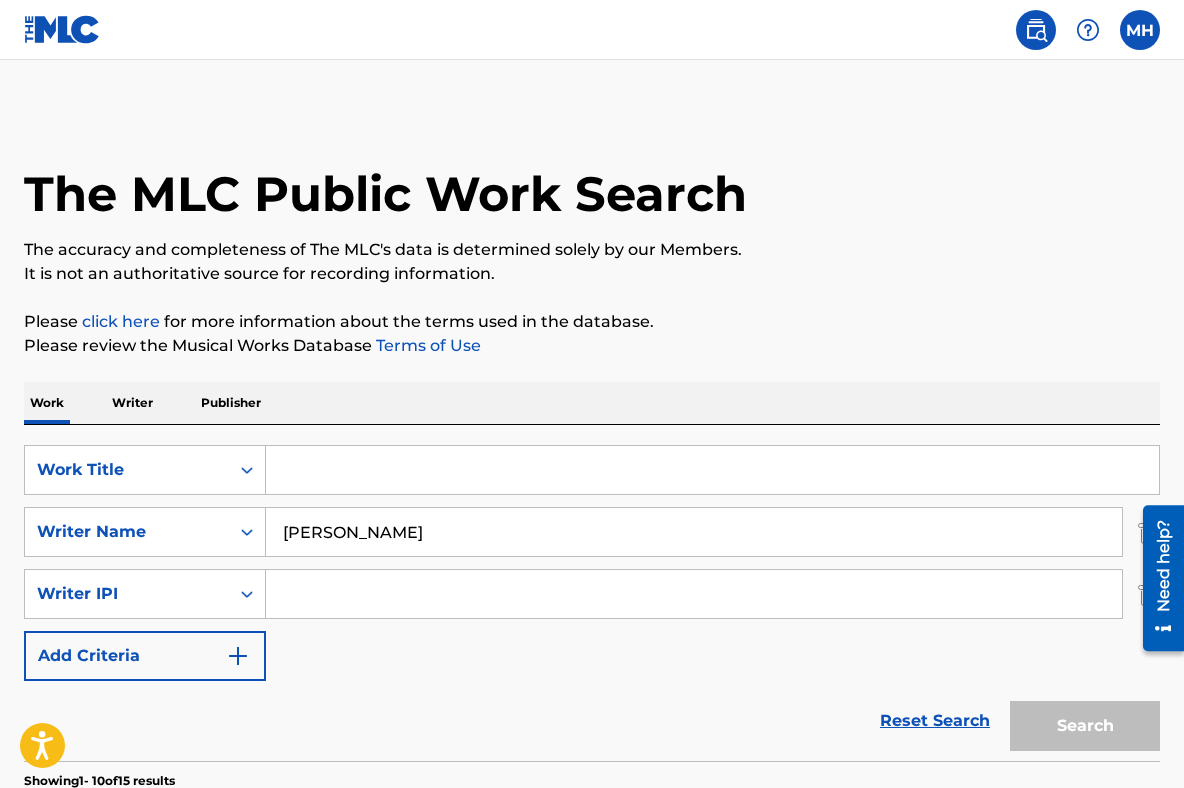 type 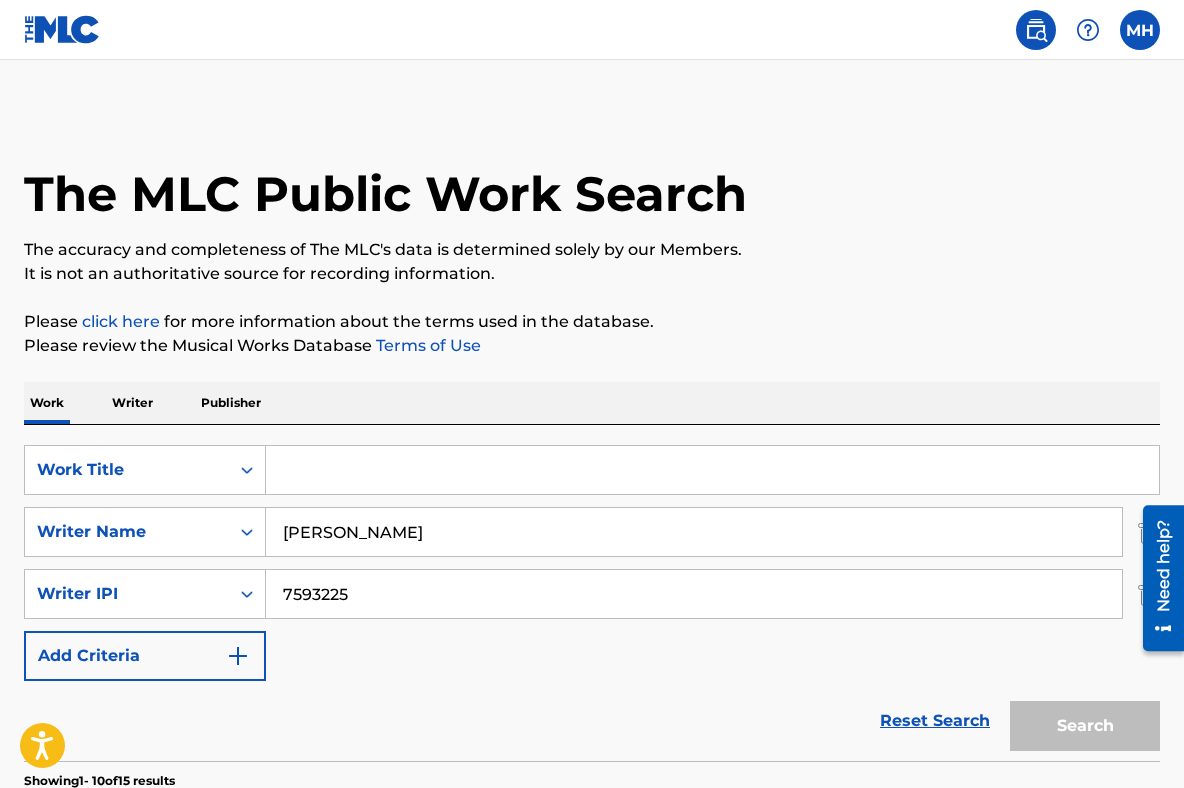 type on "7593225" 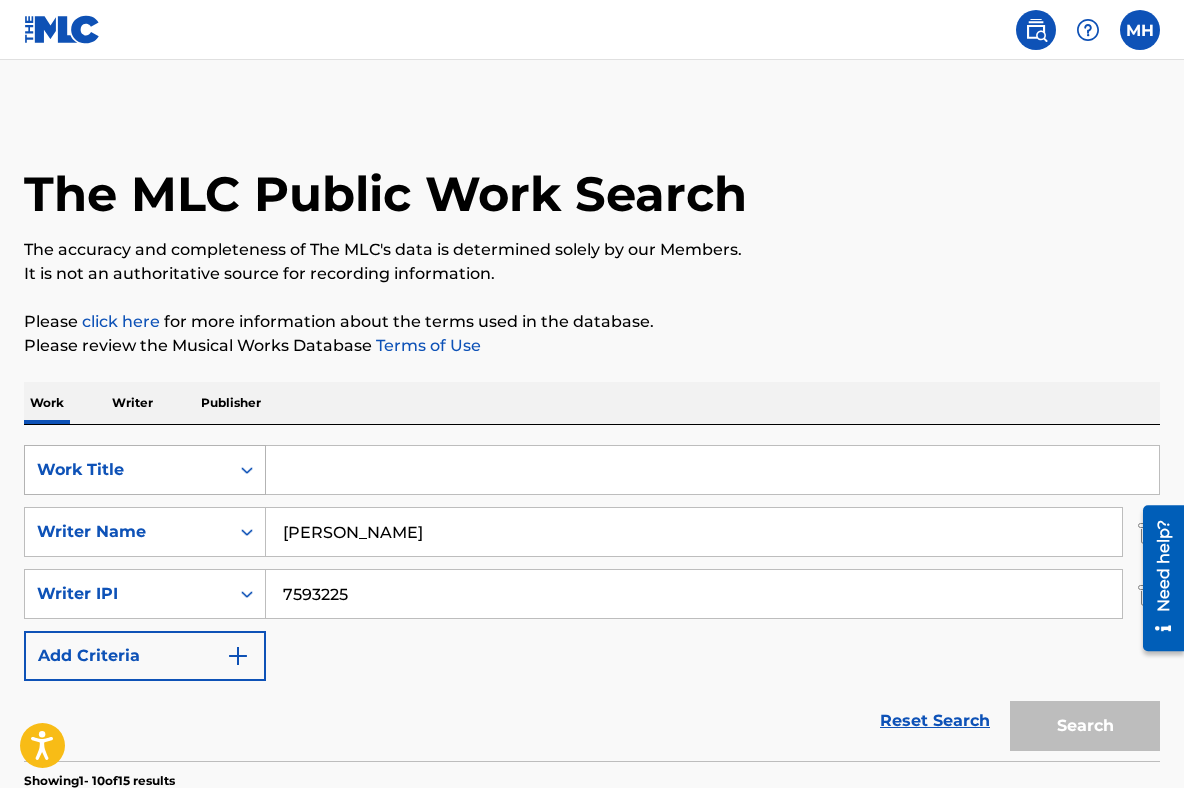 click 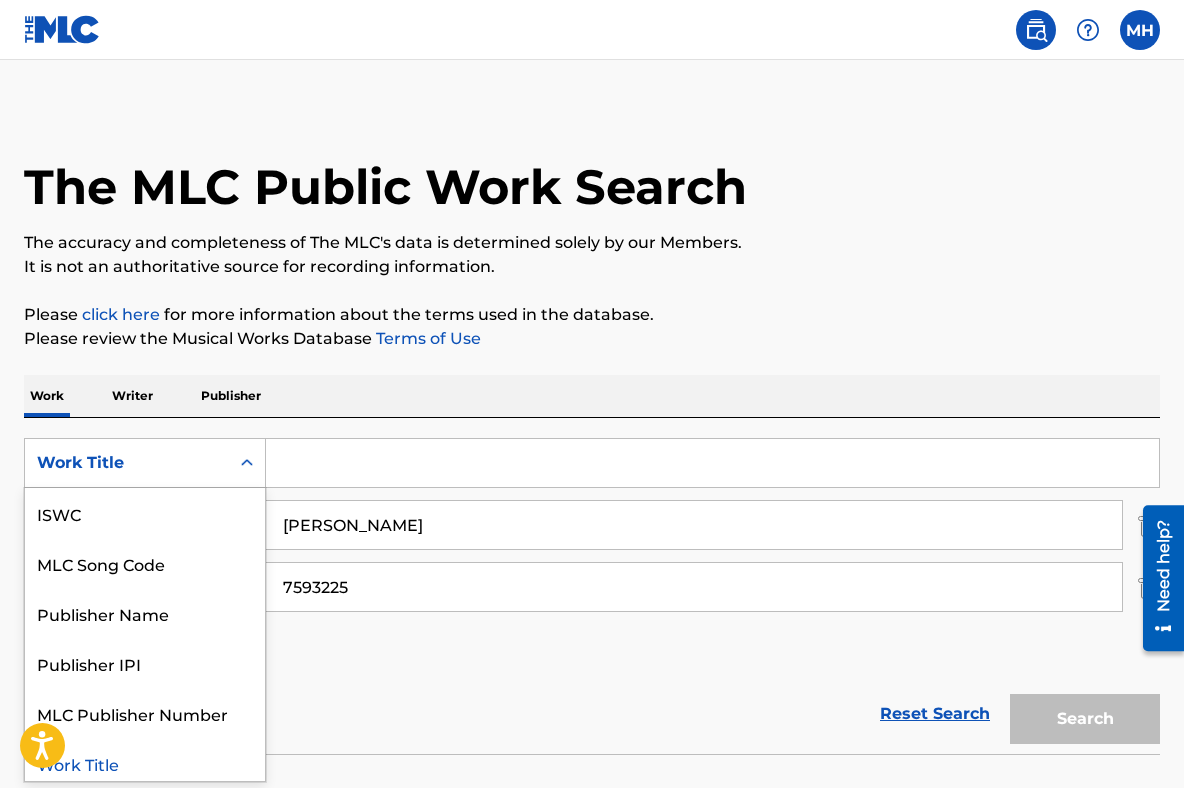 scroll, scrollTop: 8, scrollLeft: 0, axis: vertical 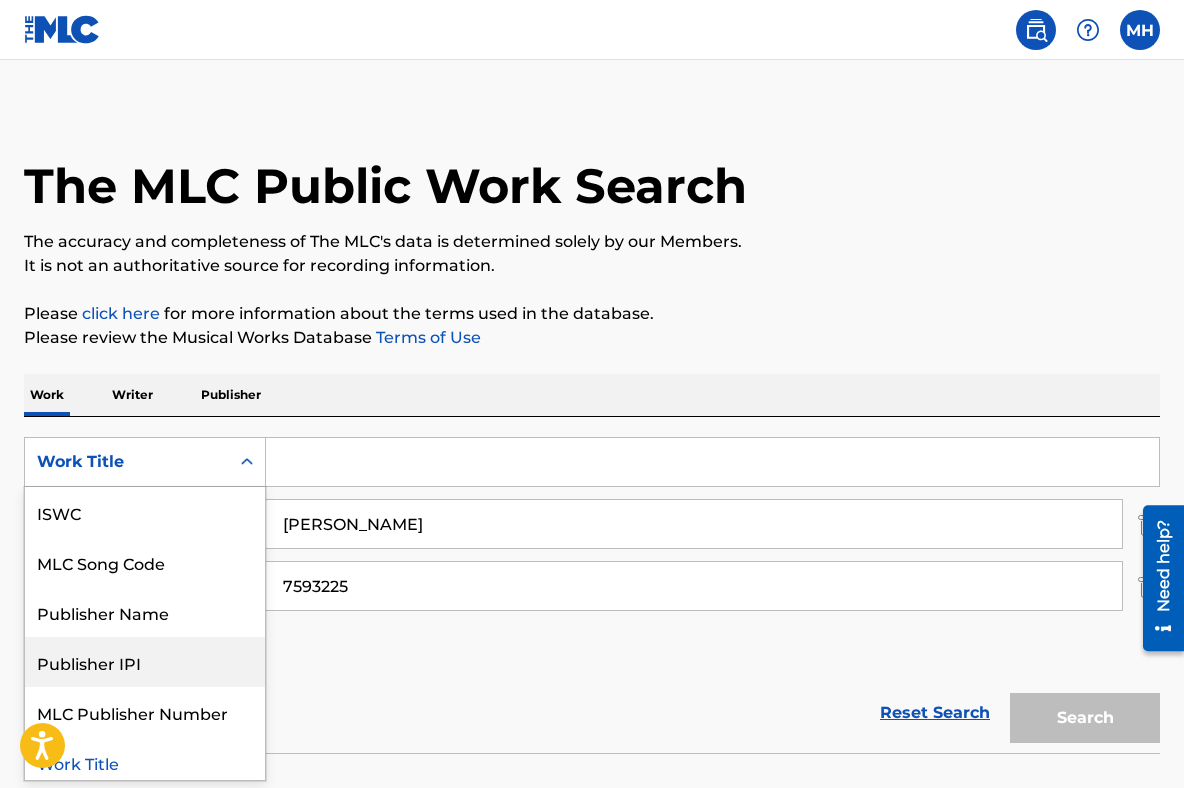 click on "Publisher IPI" at bounding box center [145, 662] 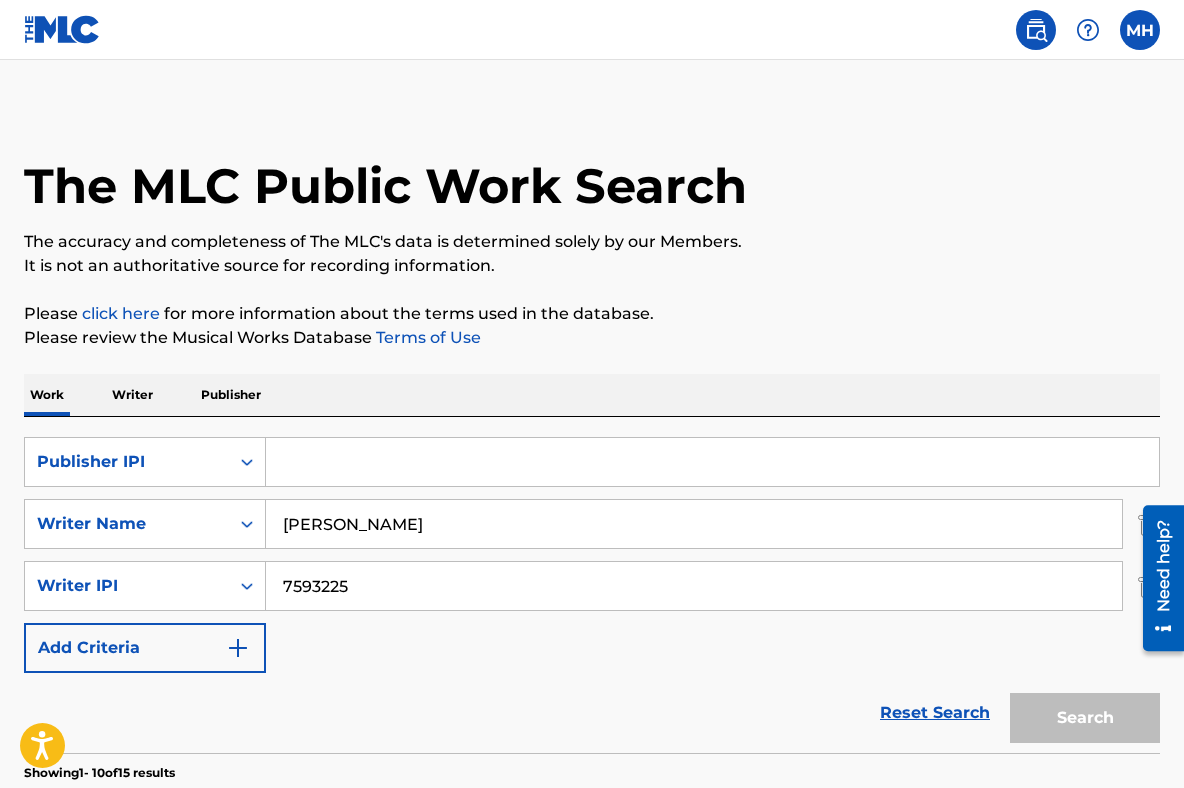 click at bounding box center [712, 462] 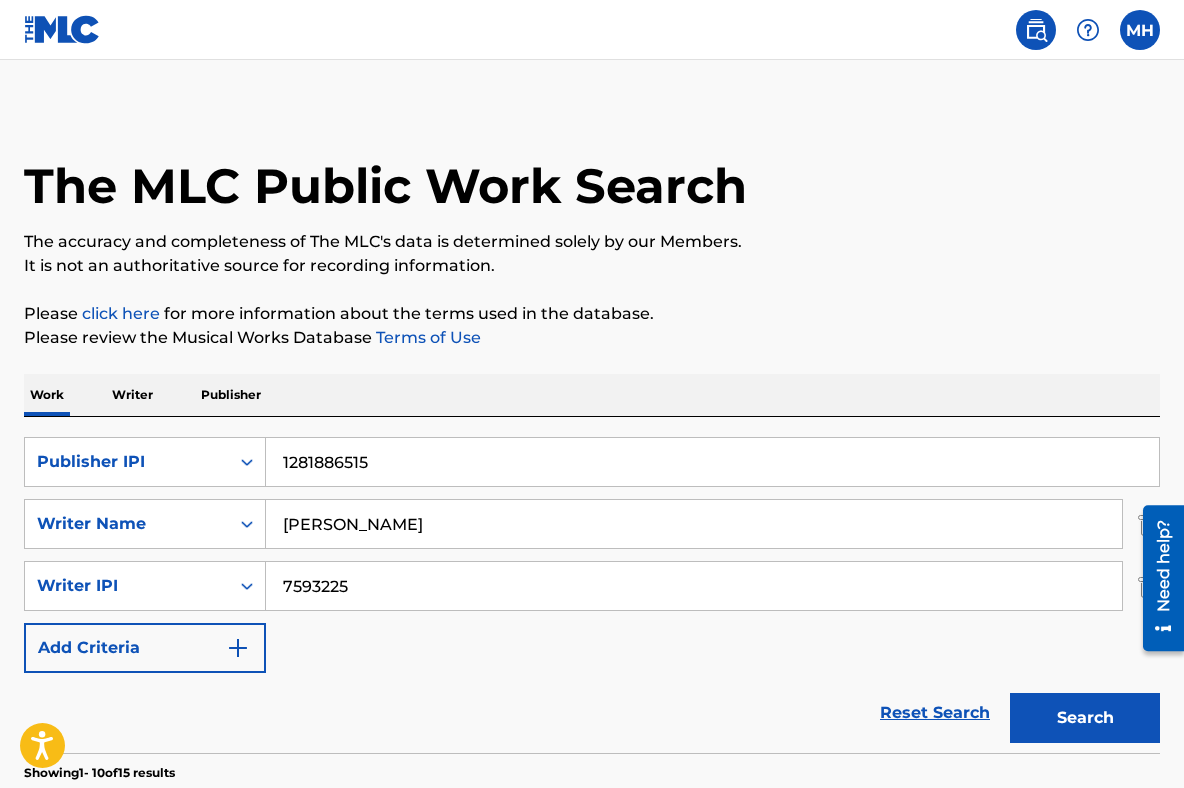type on "1281886515" 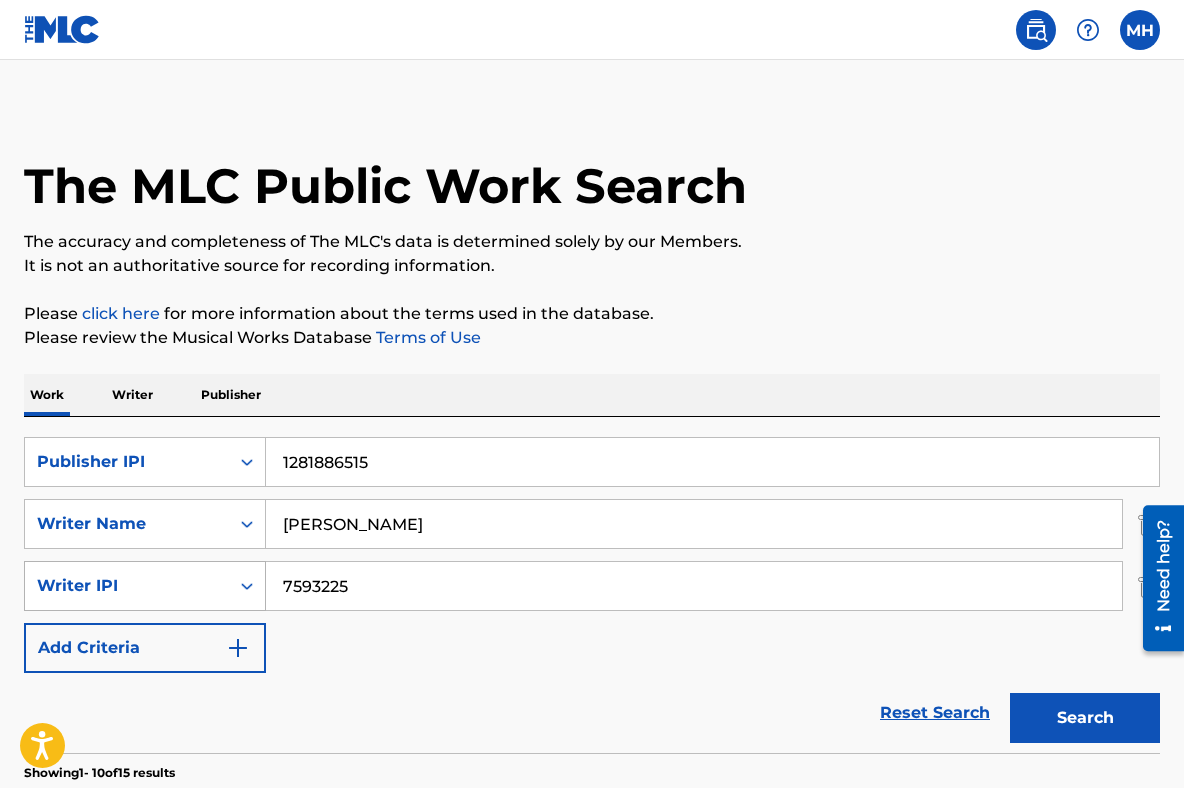 drag, startPoint x: 379, startPoint y: 587, endPoint x: 258, endPoint y: 586, distance: 121.004135 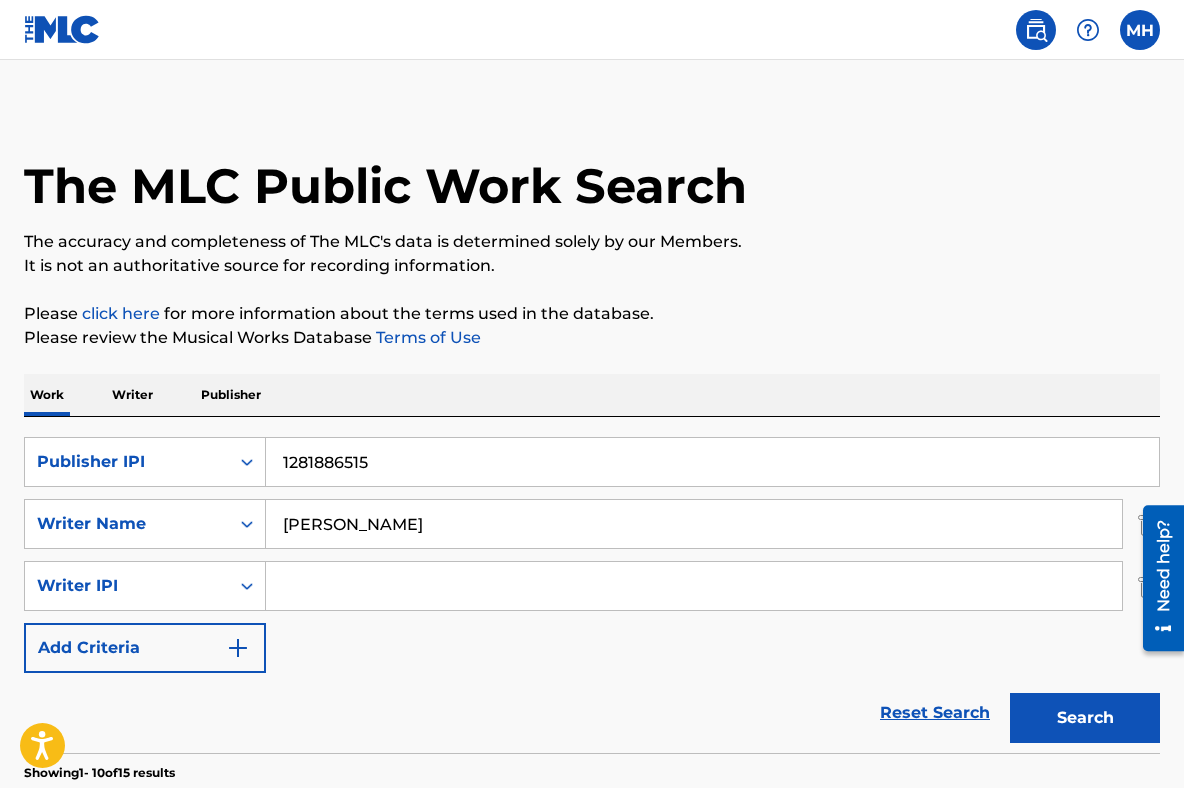 type 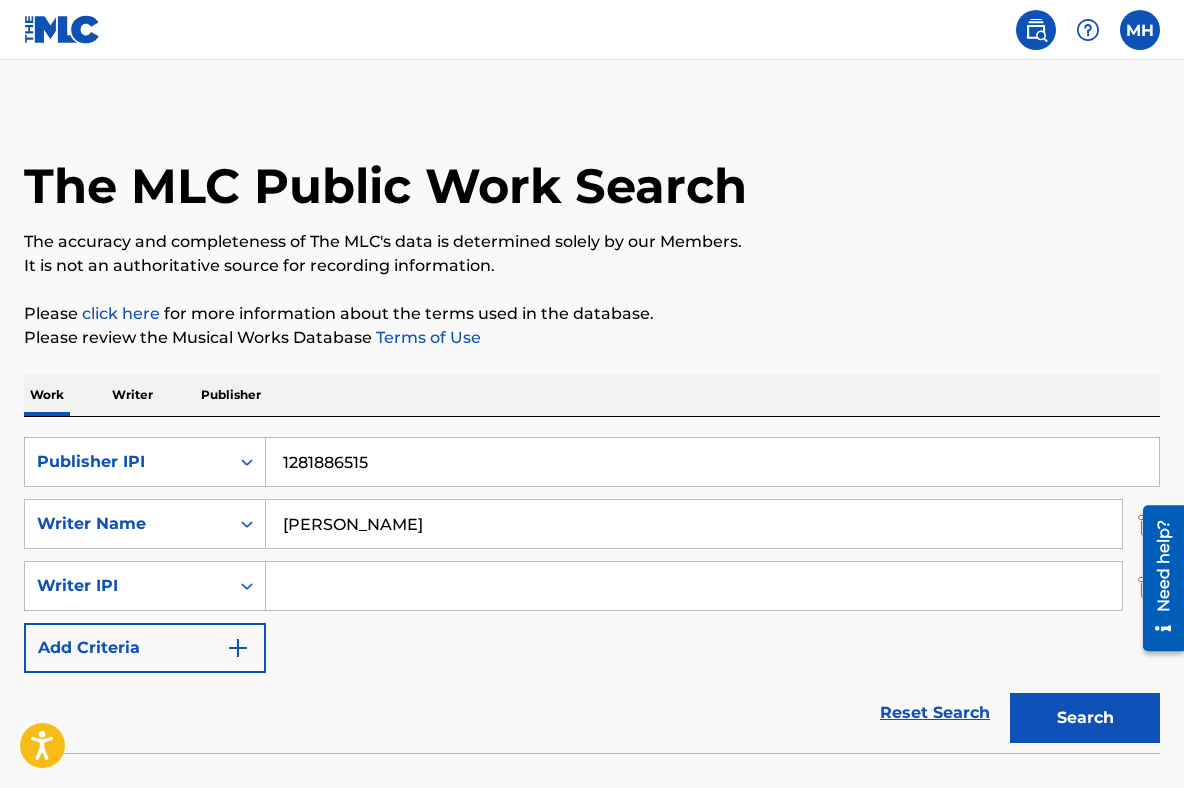click on "Reset Search Search" at bounding box center (592, 713) 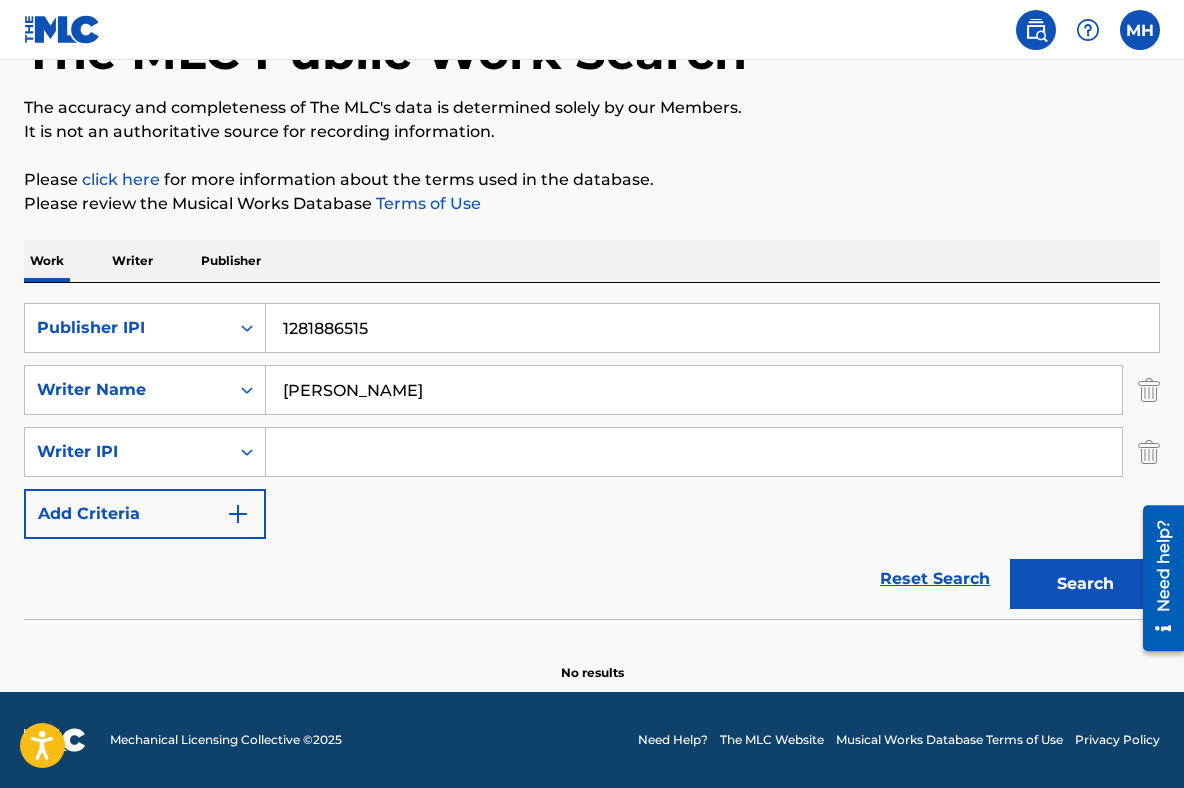 scroll, scrollTop: 142, scrollLeft: 0, axis: vertical 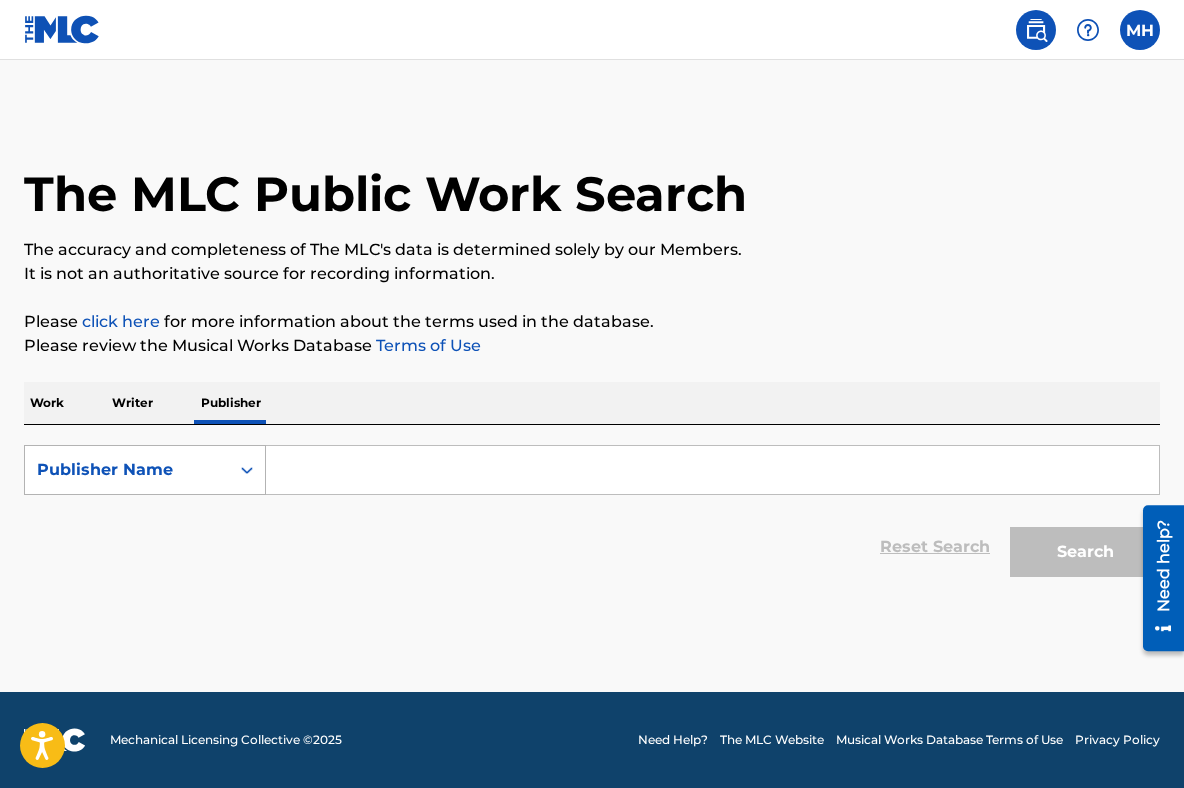 click 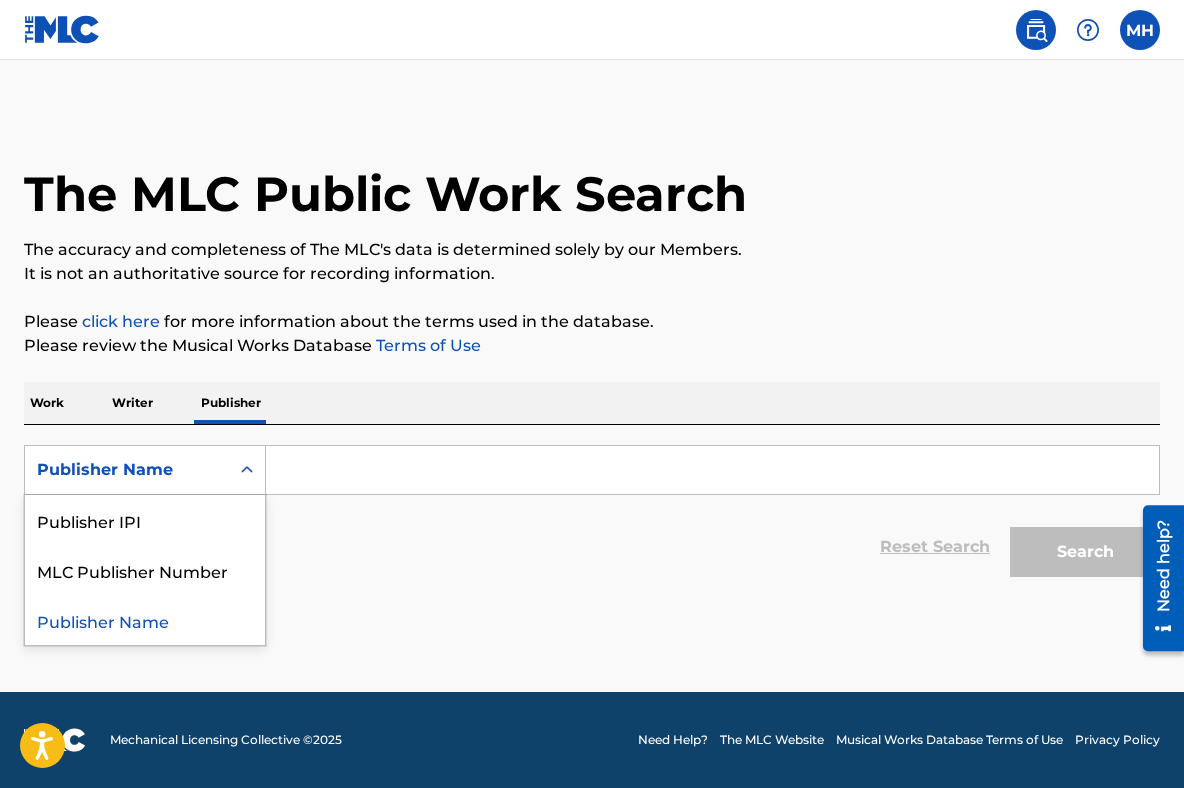 click at bounding box center (712, 470) 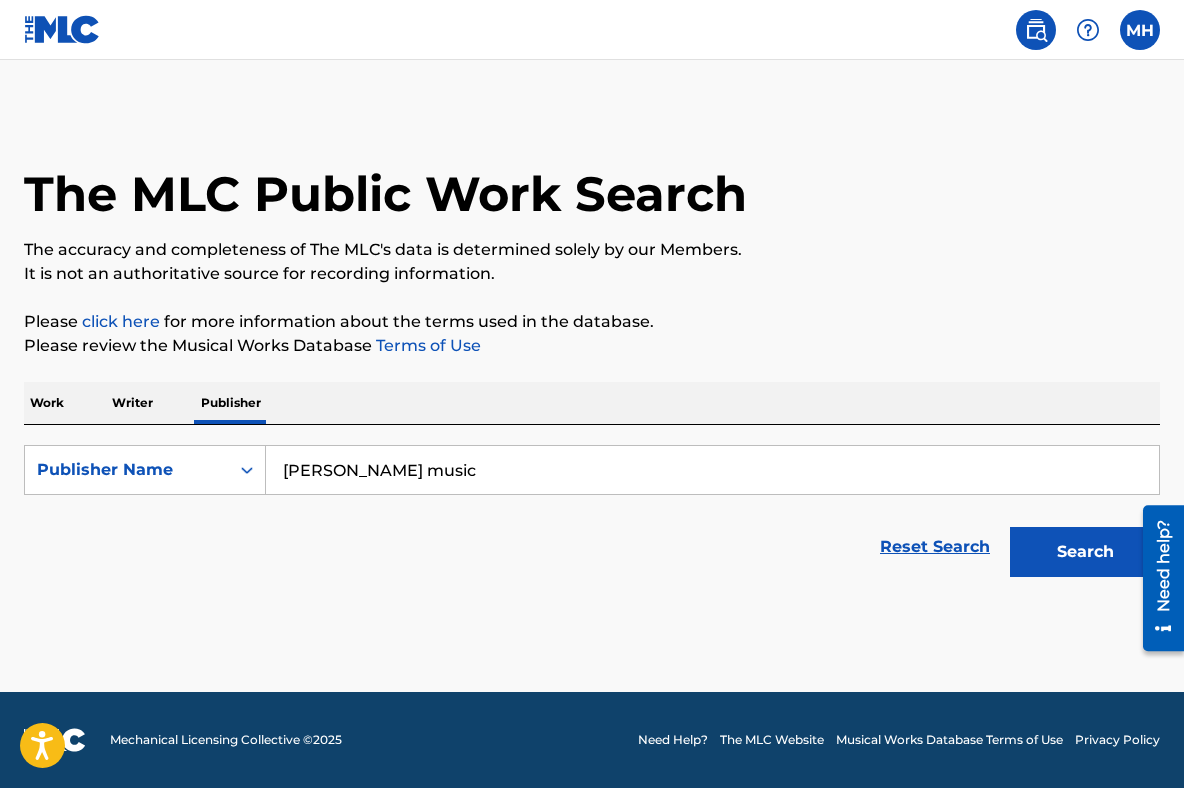 type on "[PERSON_NAME] music" 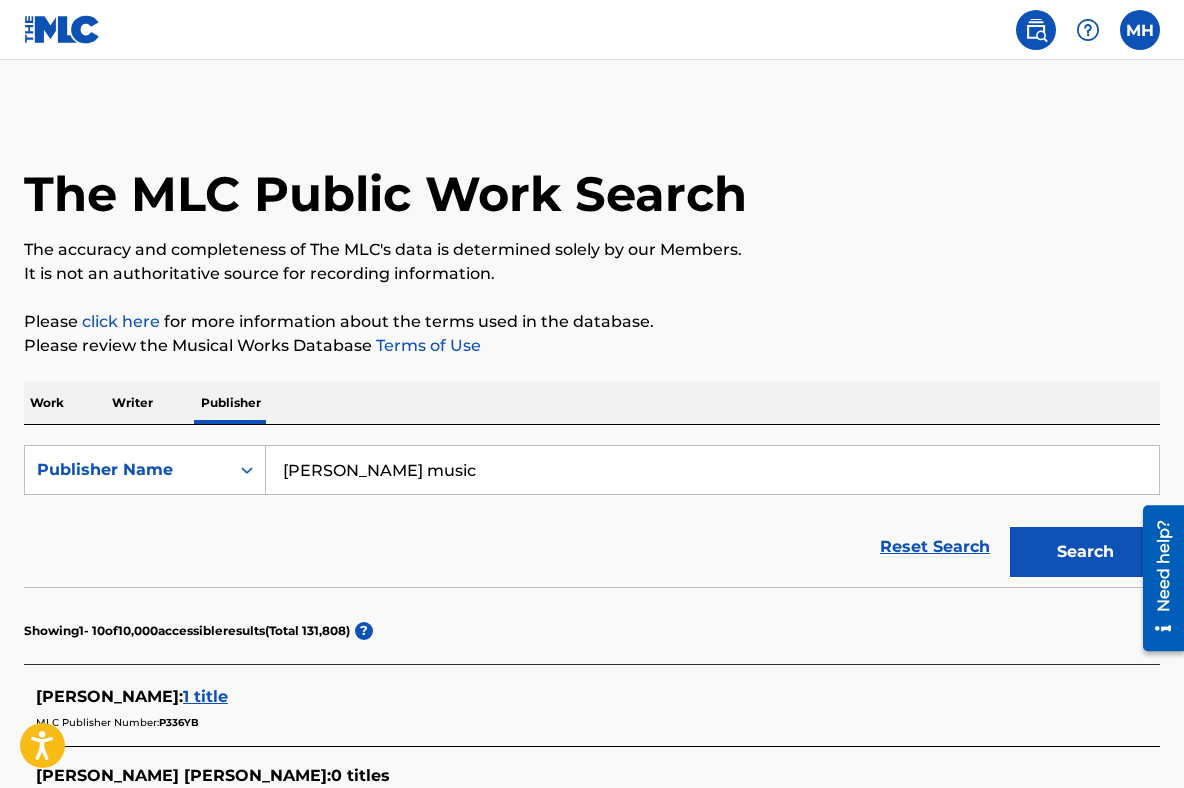 click on "Reset Search Search" at bounding box center (592, 547) 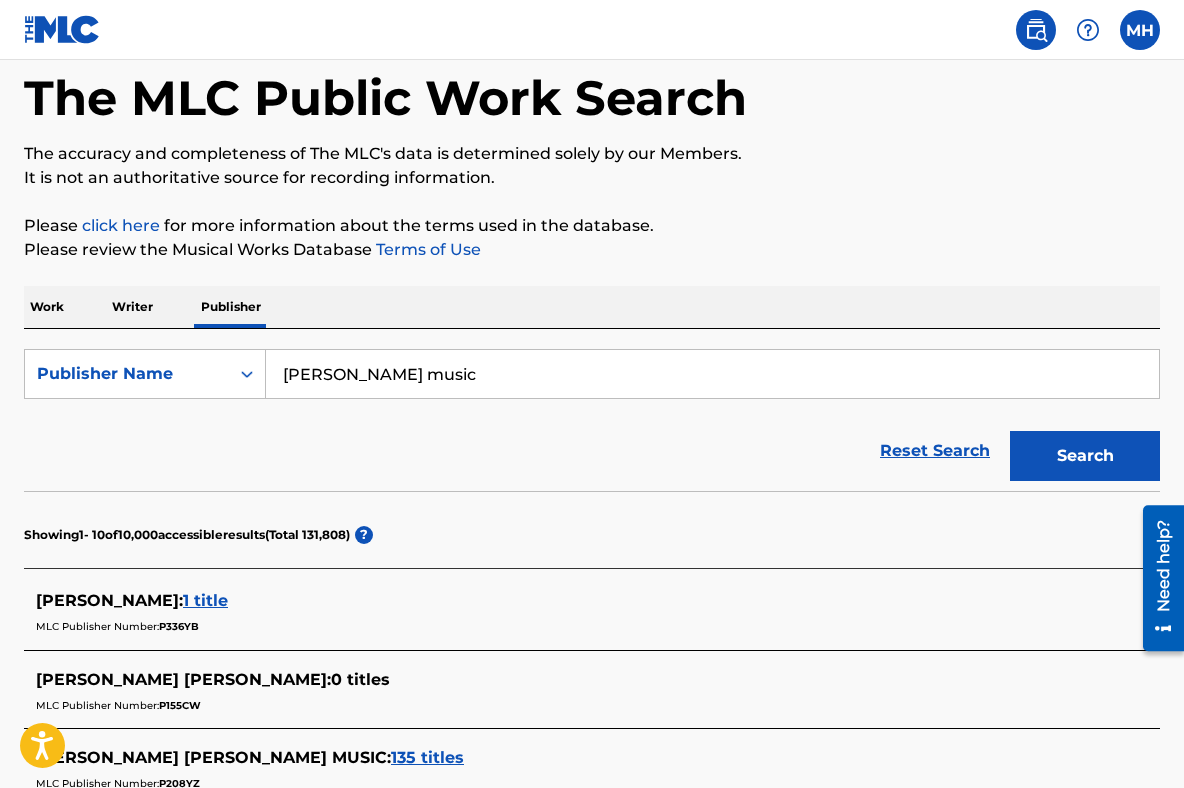 scroll, scrollTop: 94, scrollLeft: 0, axis: vertical 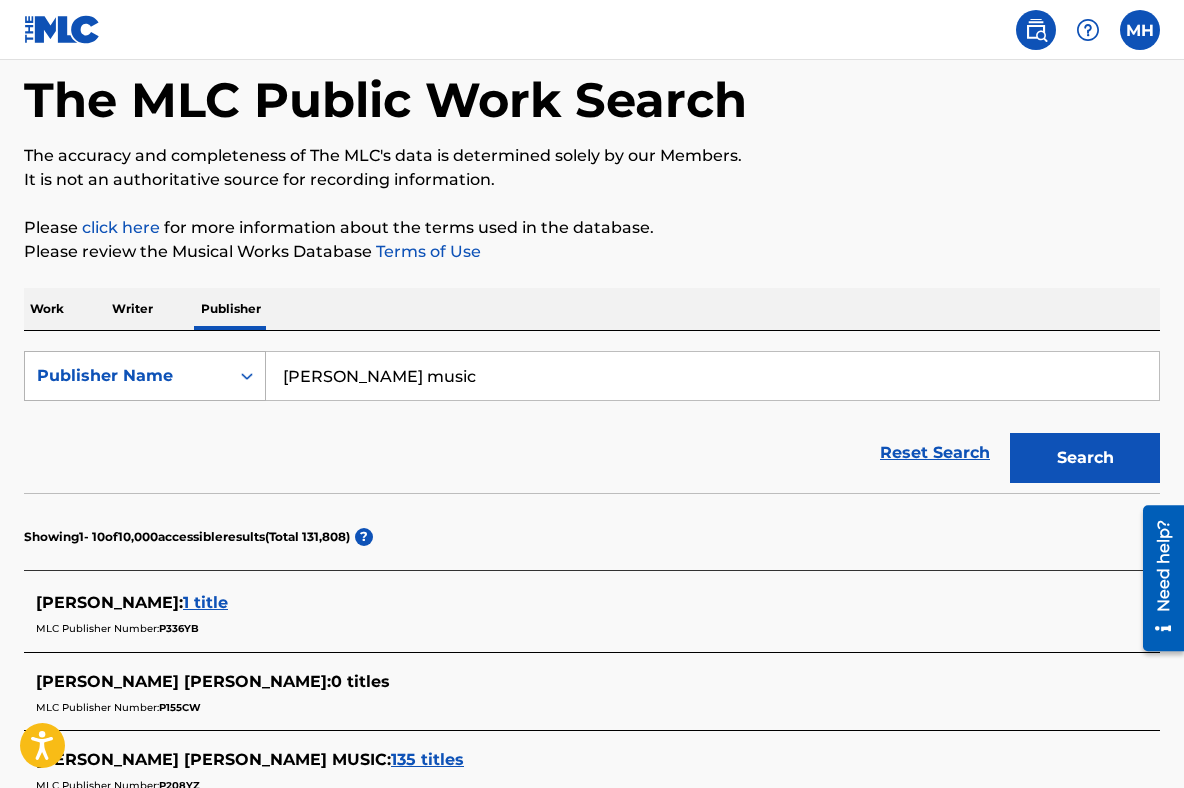 click on "Publisher Name" at bounding box center [127, 376] 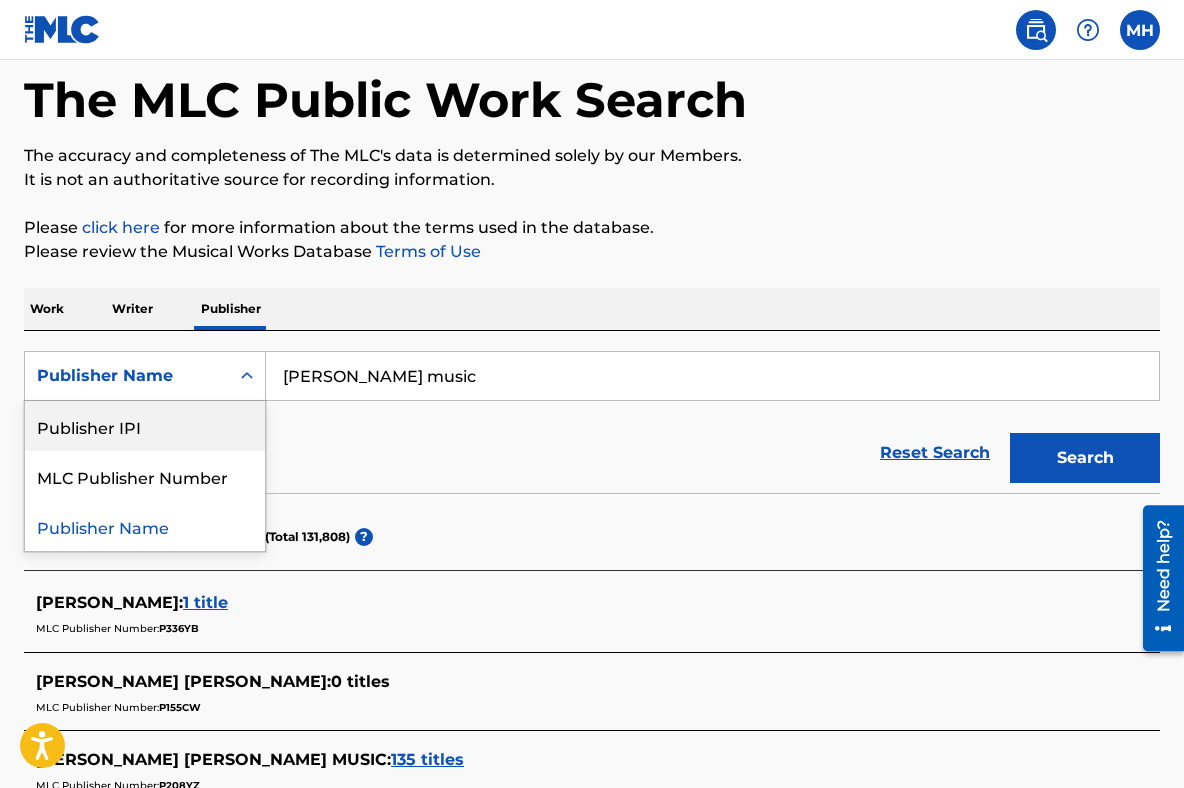 click on "Publisher IPI" at bounding box center [145, 426] 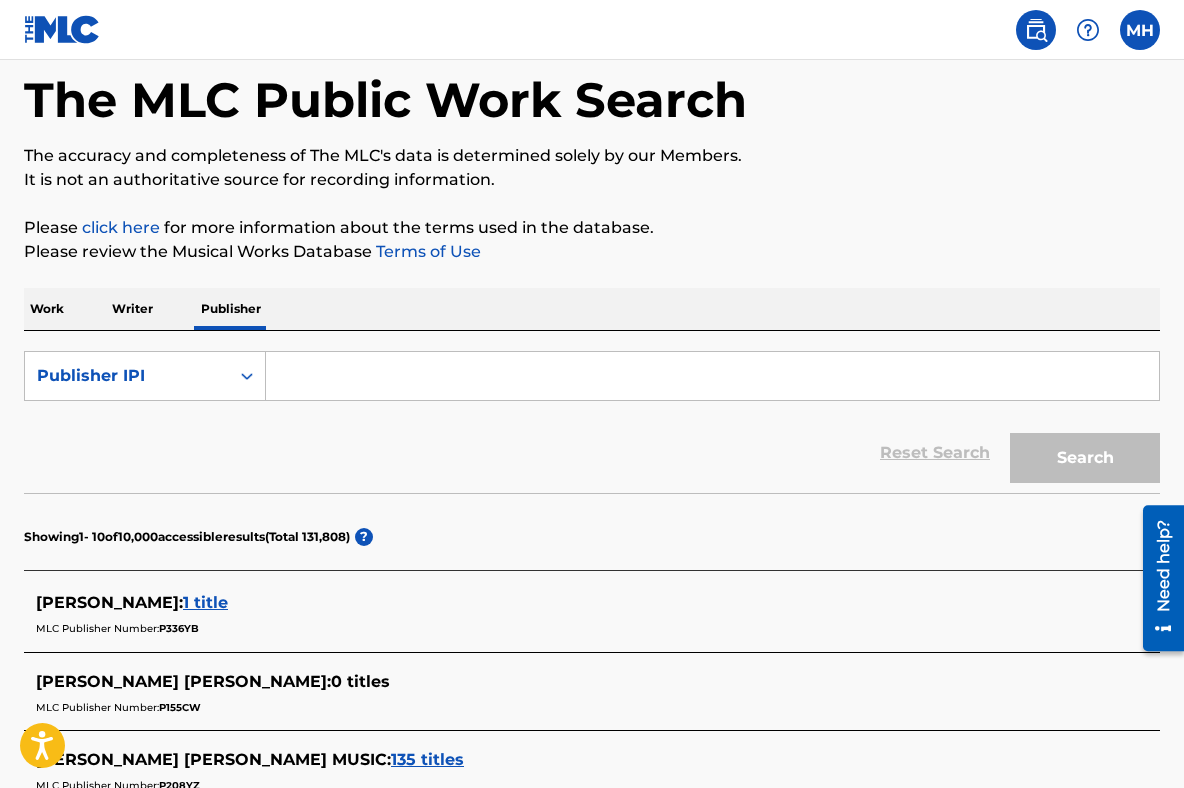 click at bounding box center [712, 376] 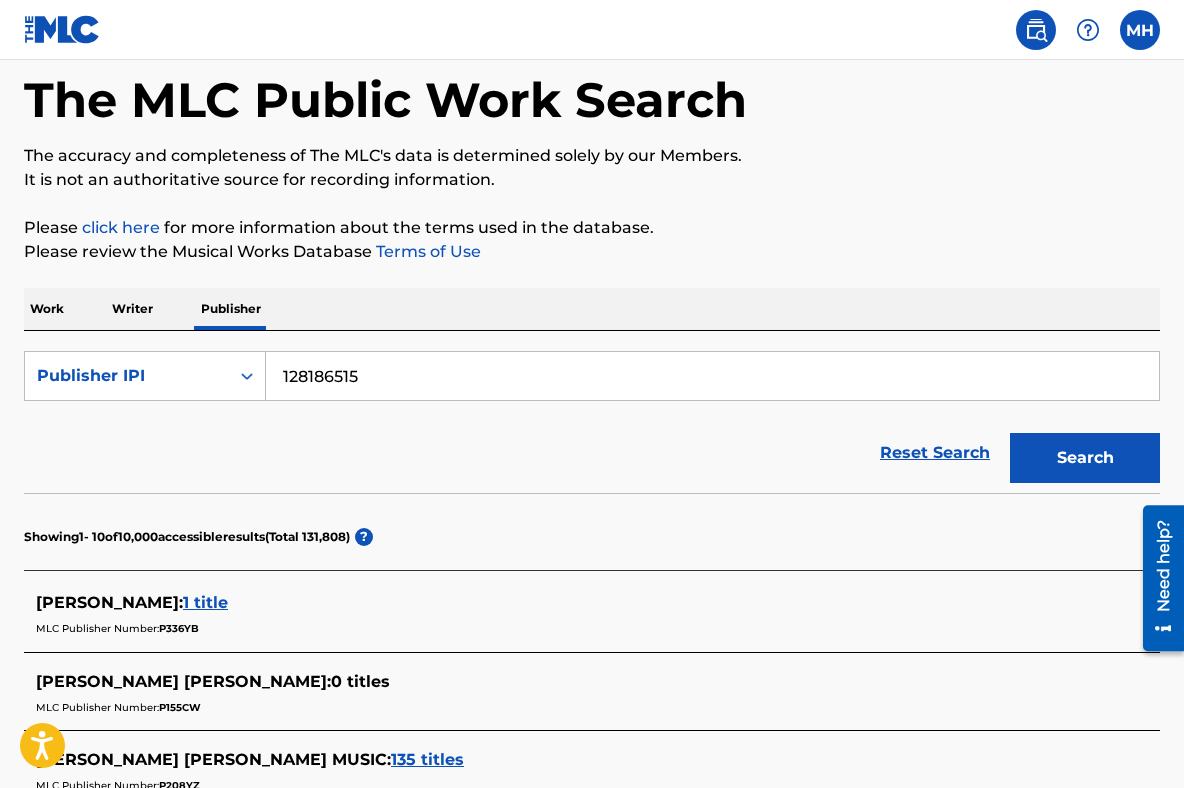 click on "128186515" at bounding box center (712, 376) 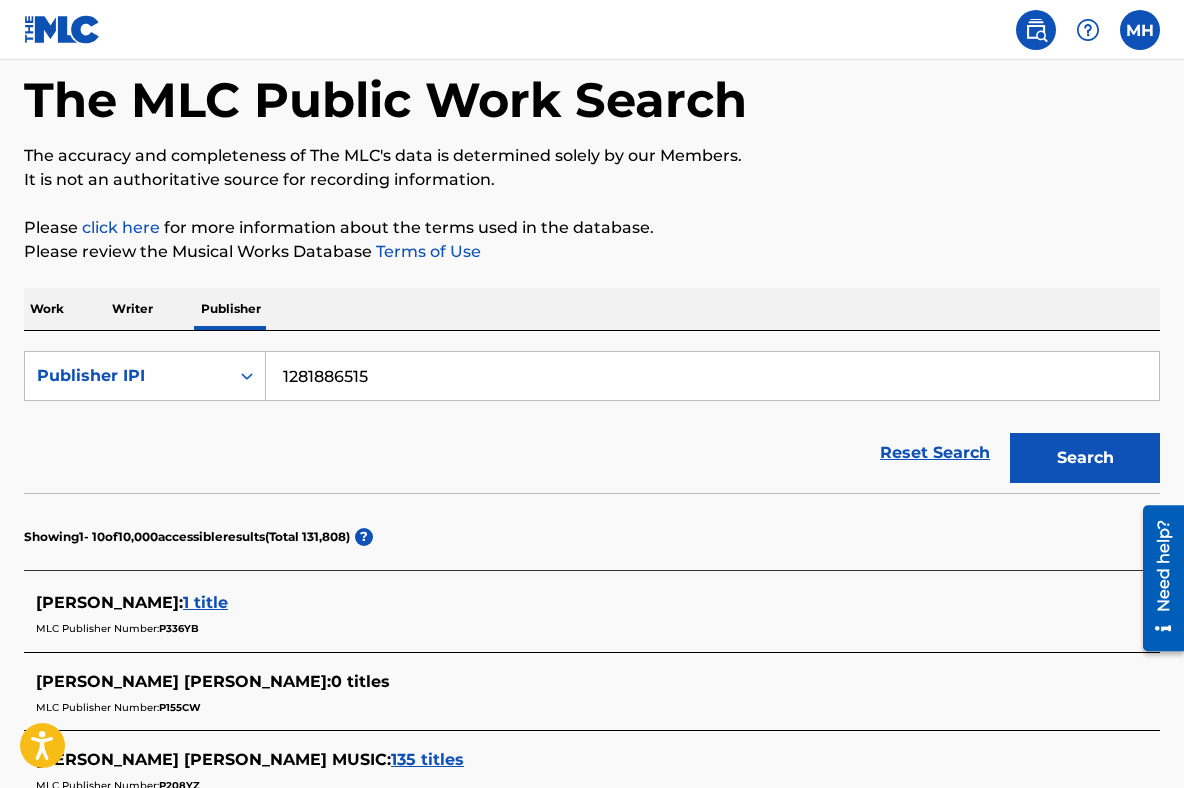 click on "Search" at bounding box center [1085, 458] 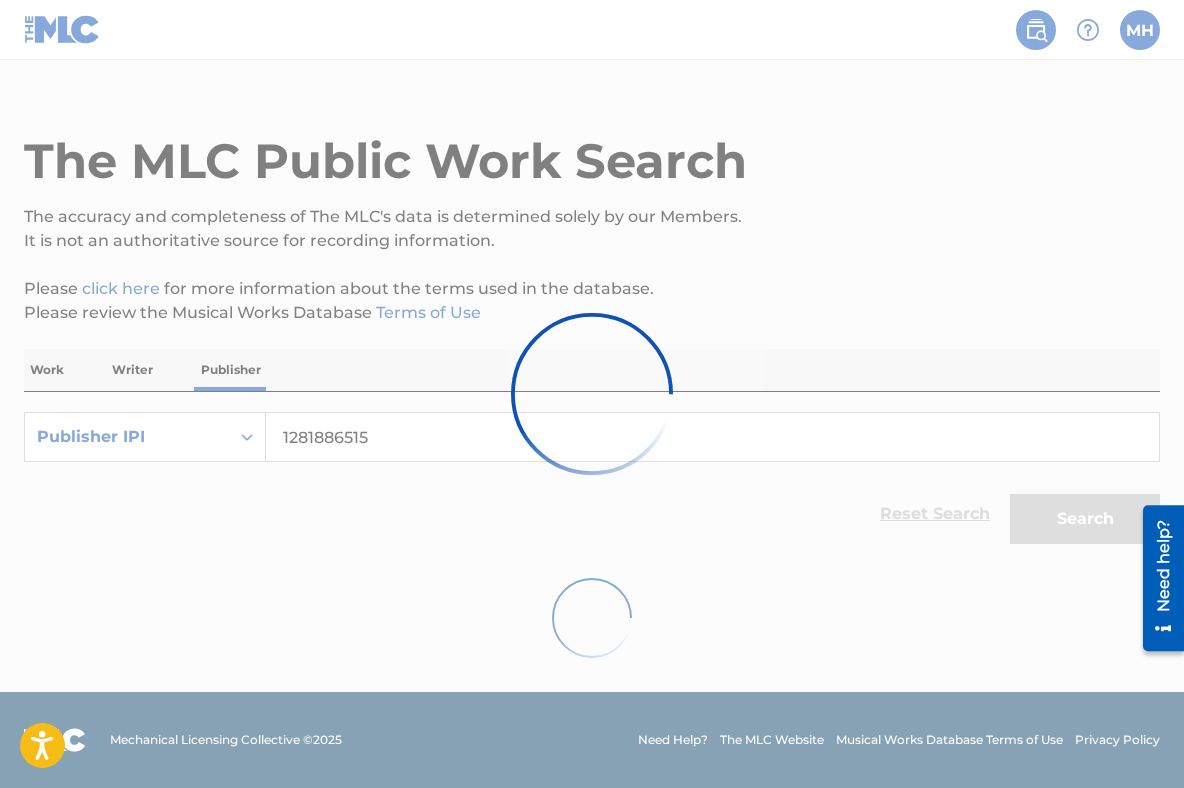 scroll, scrollTop: 0, scrollLeft: 0, axis: both 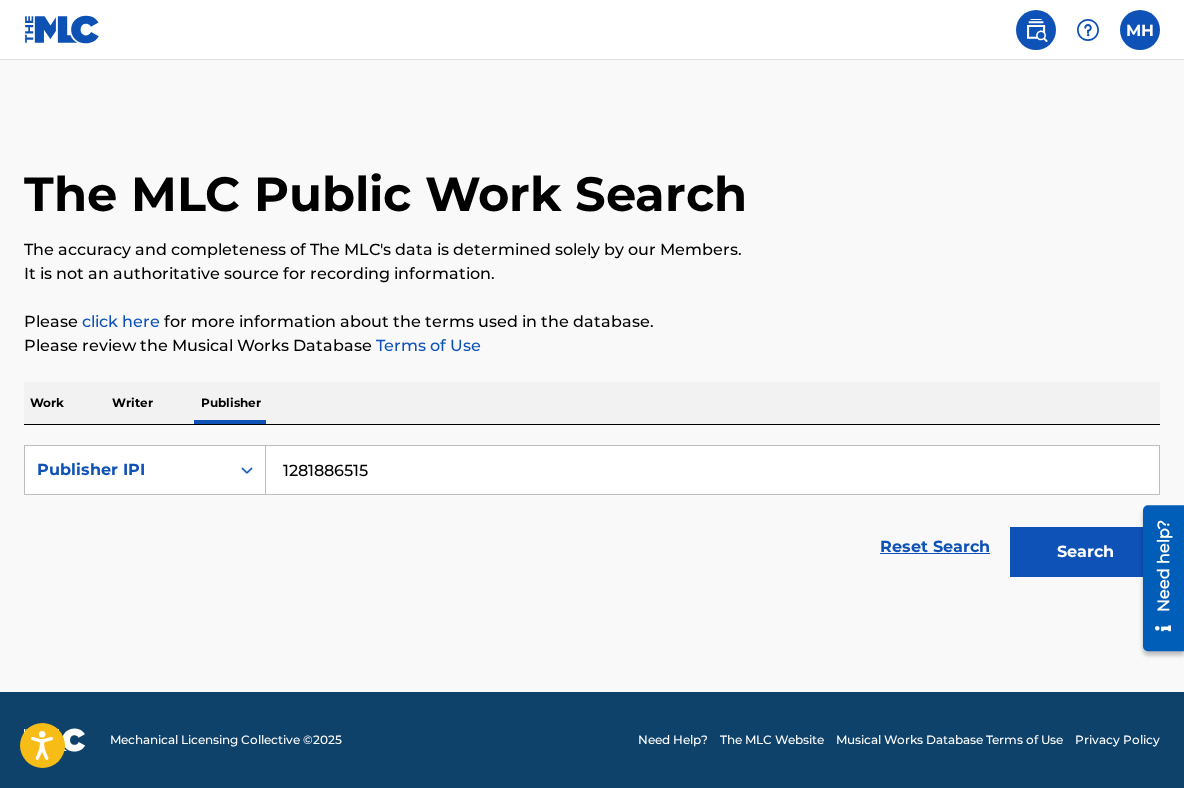 click on "The MLC Public Work Search" at bounding box center [592, 183] 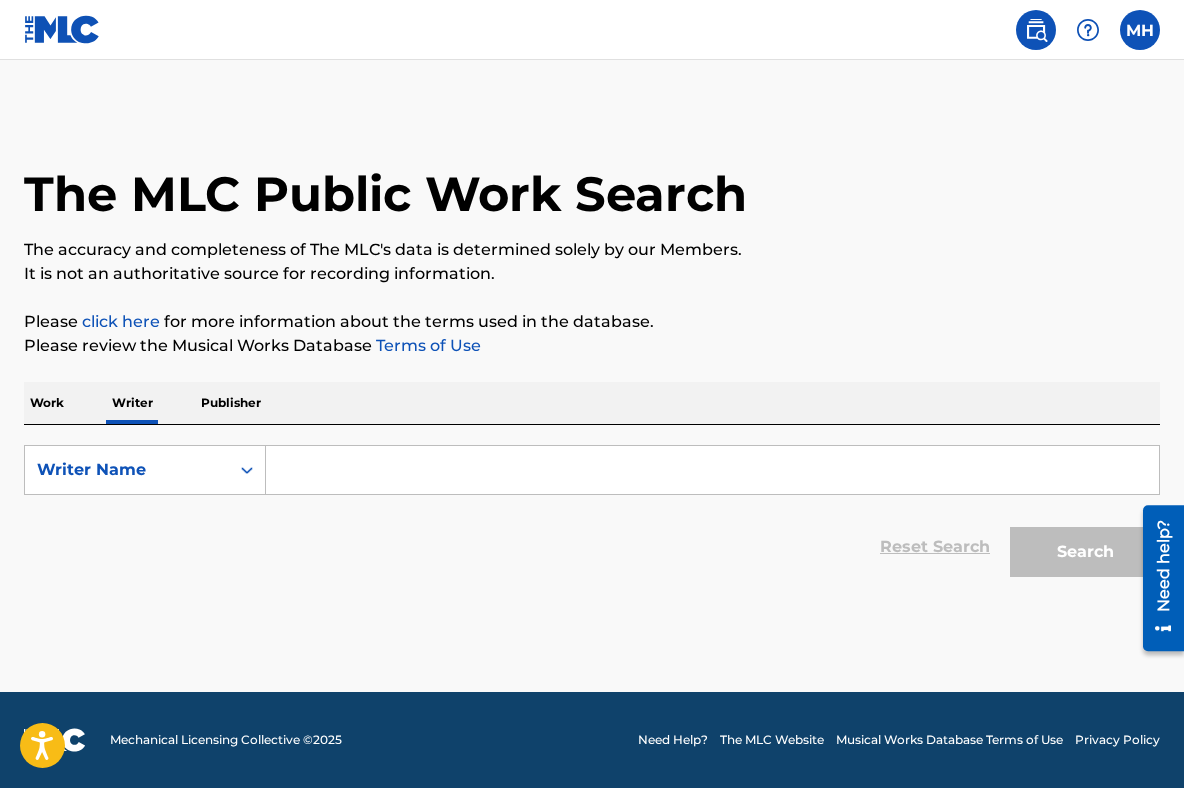click at bounding box center (712, 470) 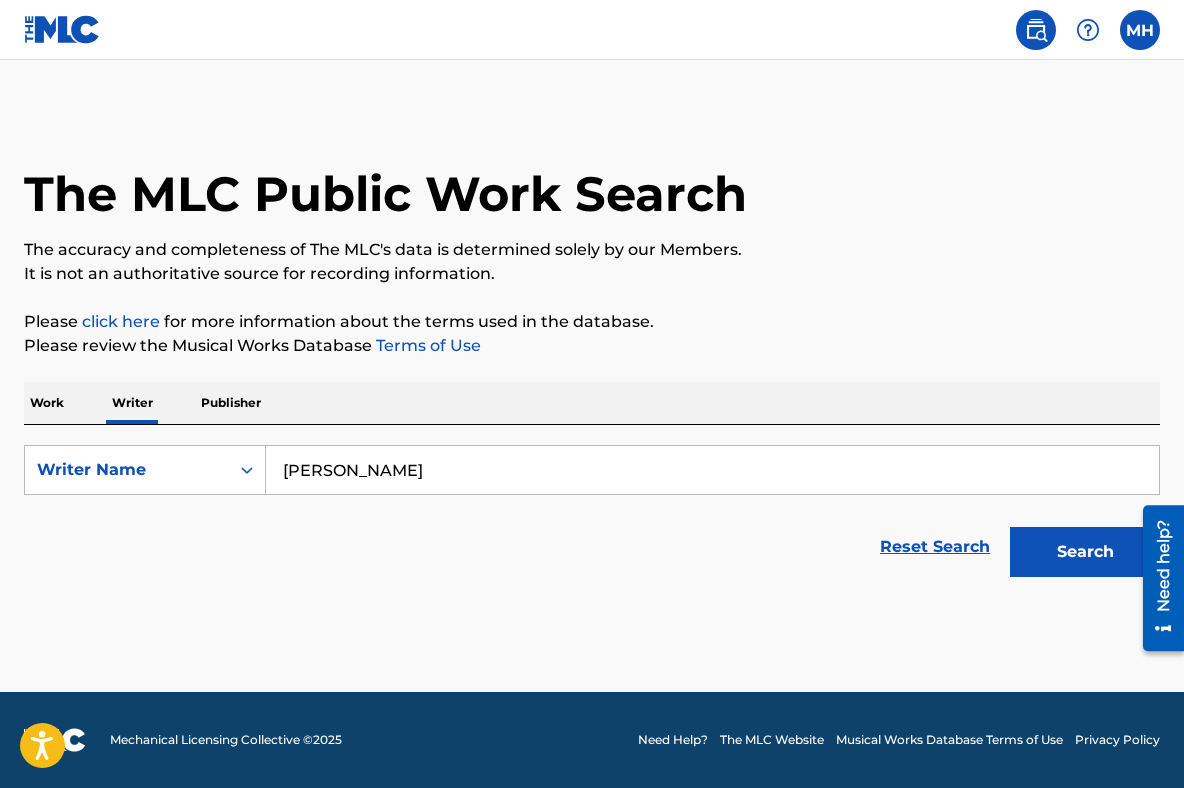 type on "[PERSON_NAME]" 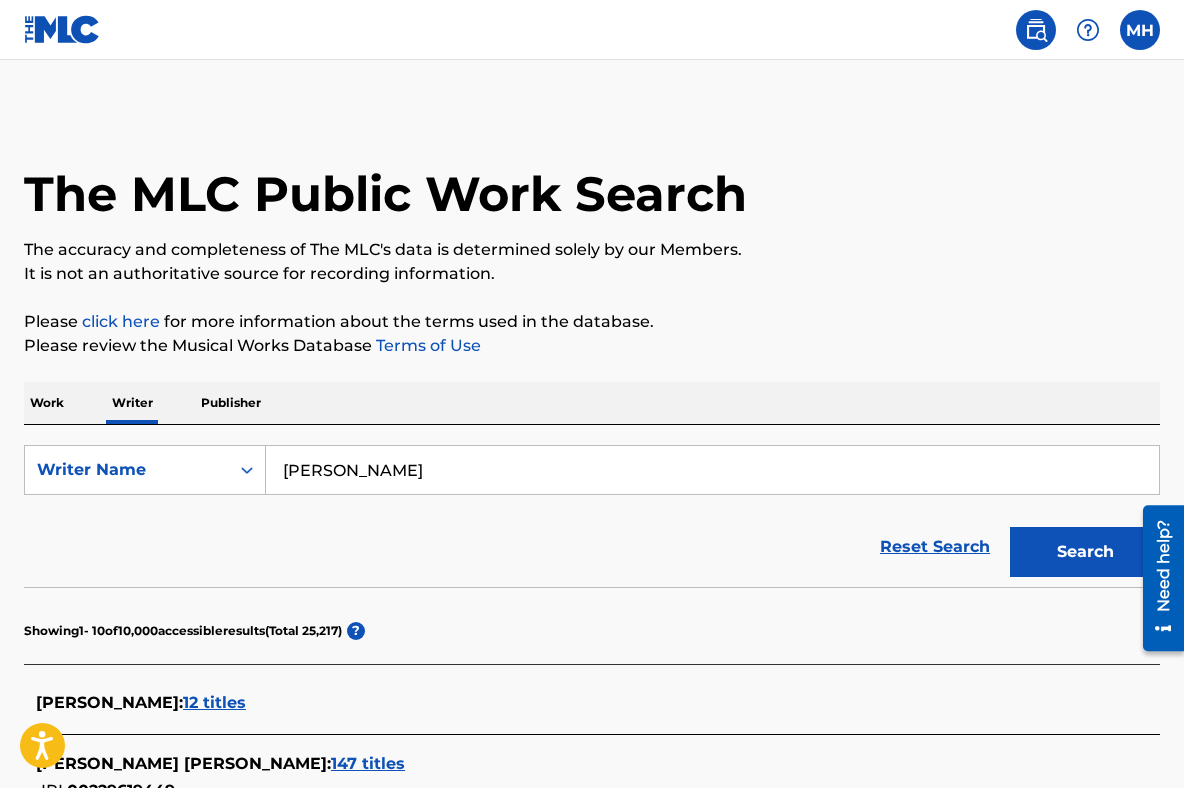 click on "Reset Search Search" at bounding box center (592, 547) 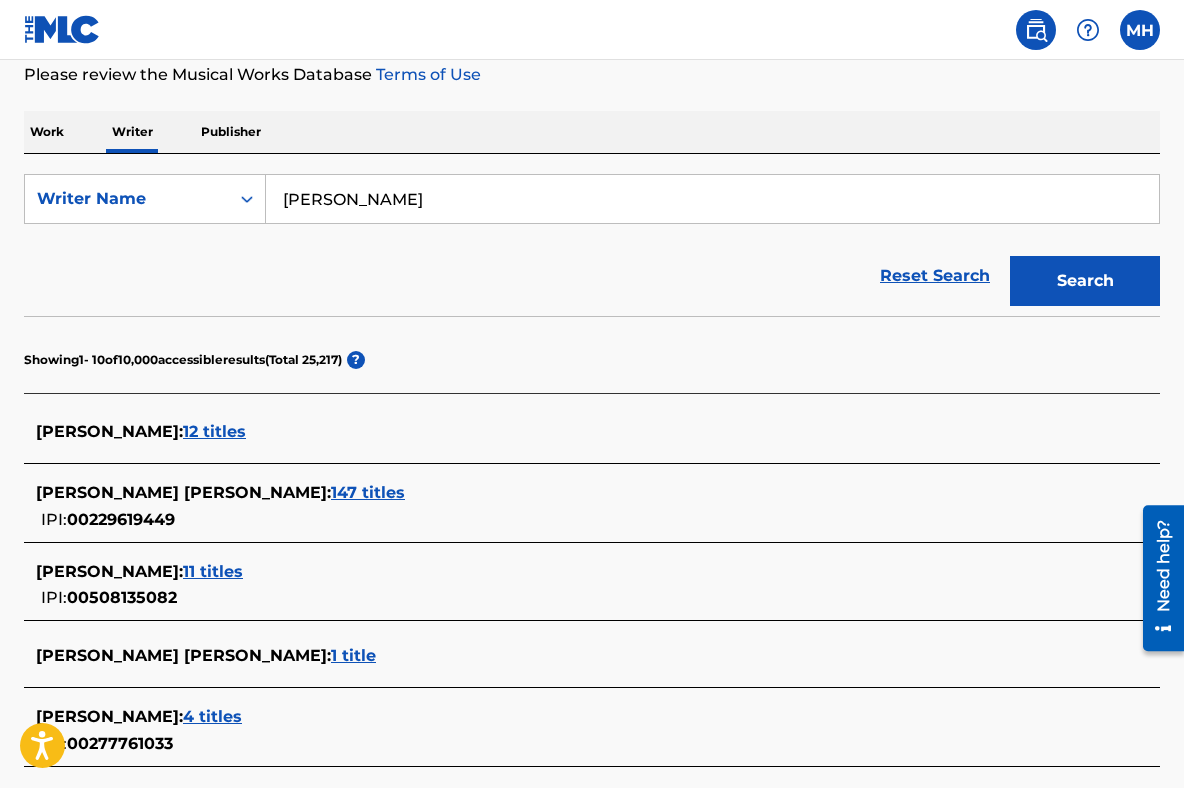 scroll, scrollTop: 279, scrollLeft: 0, axis: vertical 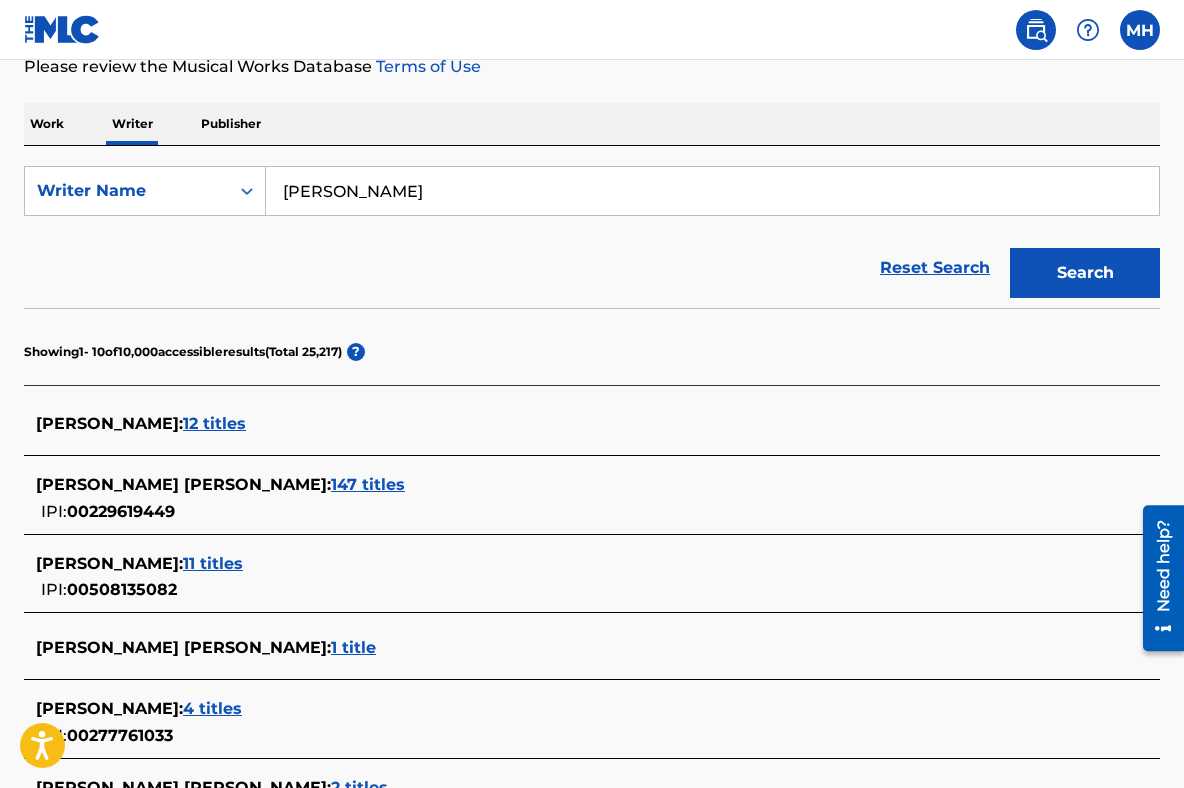 click on "12 titles" at bounding box center (214, 423) 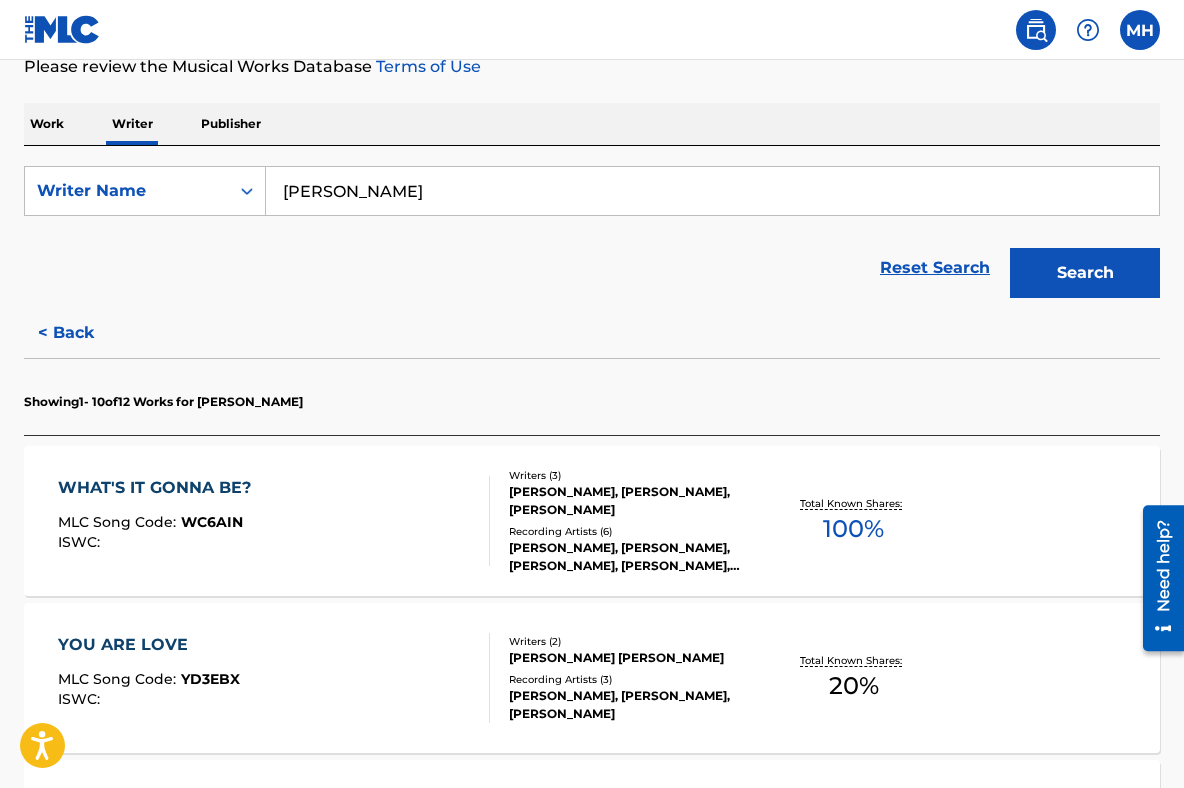 click on "The MLC Public Work Search The accuracy and completeness of The MLC's data is determined solely by our Members. It is not an authoritative source for recording information. Please   click here   for more information about the terms used in the database. Please review the Musical Works Database   Terms of Use Work Writer Publisher SearchWithCriteria54b8531f-7806-44d5-9707-cd66c917f63b Writer Name [PERSON_NAME] Reset Search Search < Back Showing  1  -   10  of  12   Works for [PERSON_NAME]   WHAT'S IT GONNA BE? MLC Song Code : WC6AIN ISWC : Writers ( 3 ) [PERSON_NAME], [PERSON_NAME], [PERSON_NAME] Recording Artists ( 6 ) [PERSON_NAME], [PERSON_NAME], [PERSON_NAME], [PERSON_NAME], [PERSON_NAME] Total Known Shares: 100 % YOU ARE LOVE MLC Song Code : YD3EBX ISWC : Writers ( 2 ) [PERSON_NAME] [PERSON_NAME] Recording Artists ( 3 ) [PERSON_NAME], [PERSON_NAME], [PERSON_NAME] Total Known Shares: 20 % SHAKE MLC Song Code : SC44U3 ISWC : Writers ( 2 ) [PERSON_NAME] [PERSON_NAME] Recording Artists ( 4" at bounding box center [592, 987] 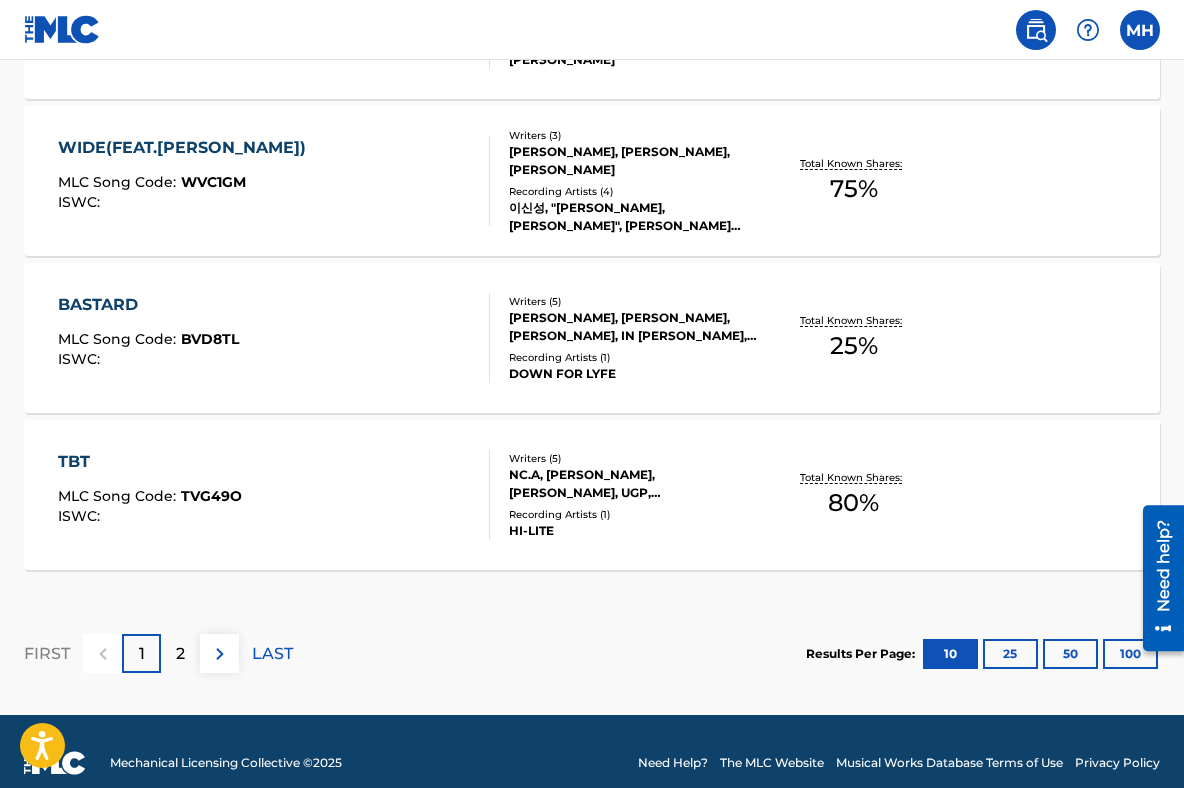 scroll, scrollTop: 1721, scrollLeft: 0, axis: vertical 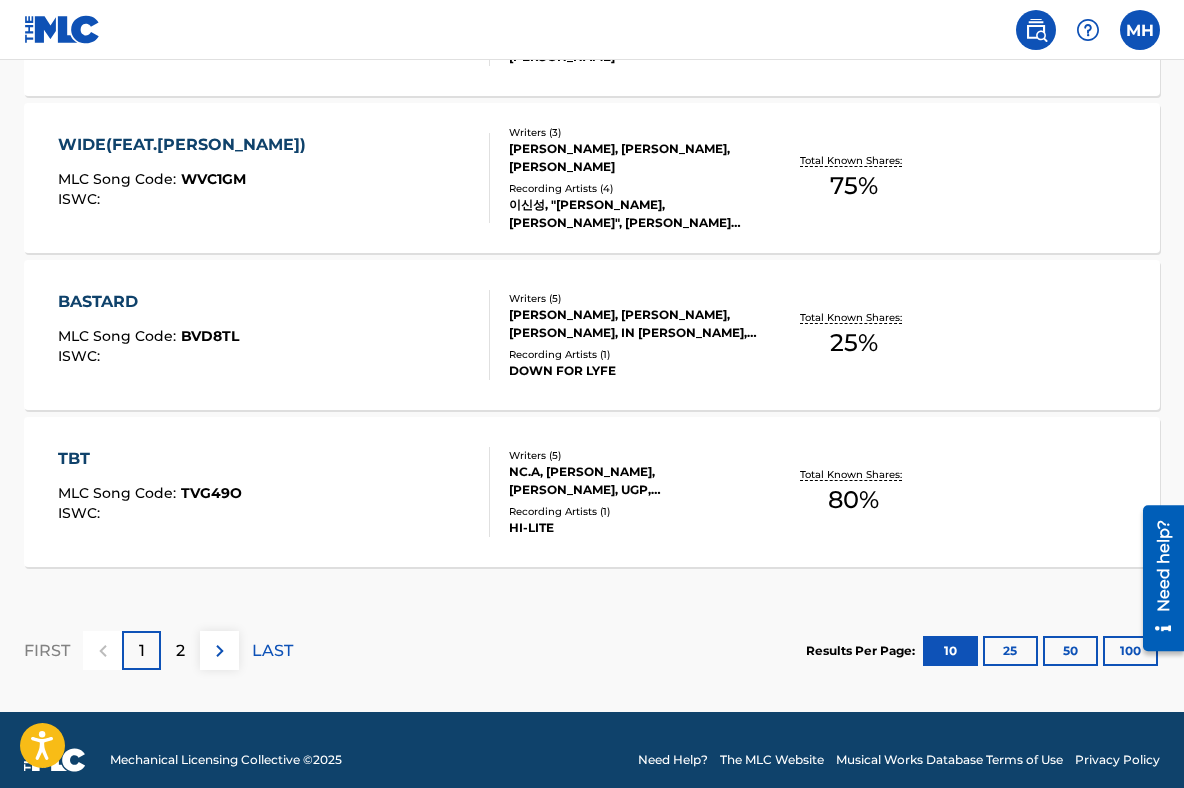 click at bounding box center [220, 651] 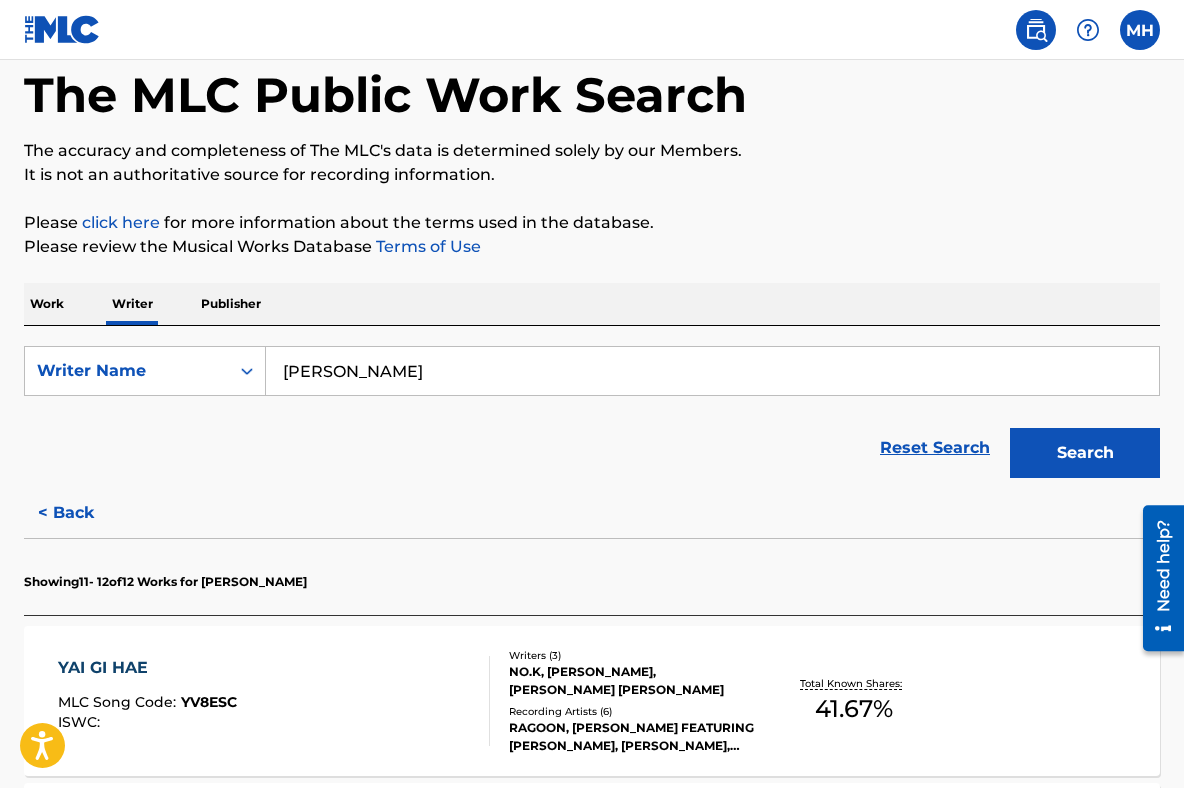 click on "Showing  11  -   12  of  12   Works for [PERSON_NAME]" at bounding box center (592, 576) 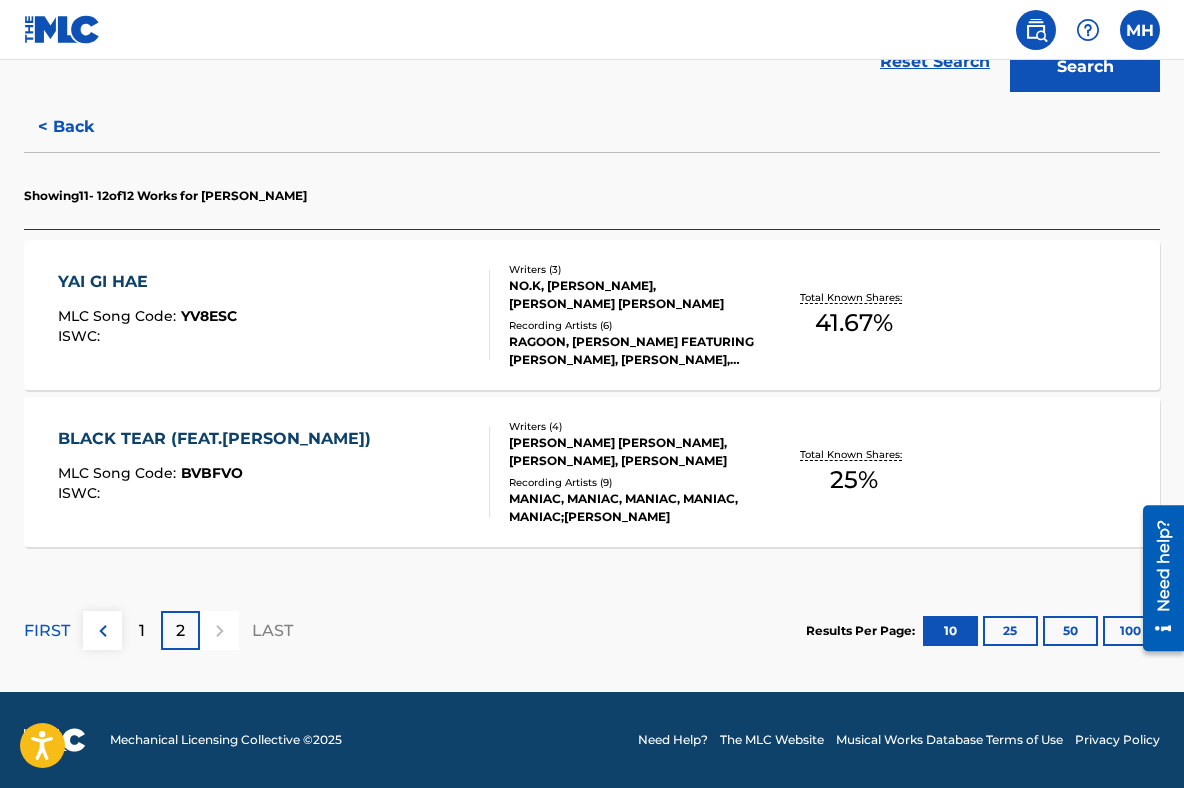 scroll, scrollTop: 485, scrollLeft: 0, axis: vertical 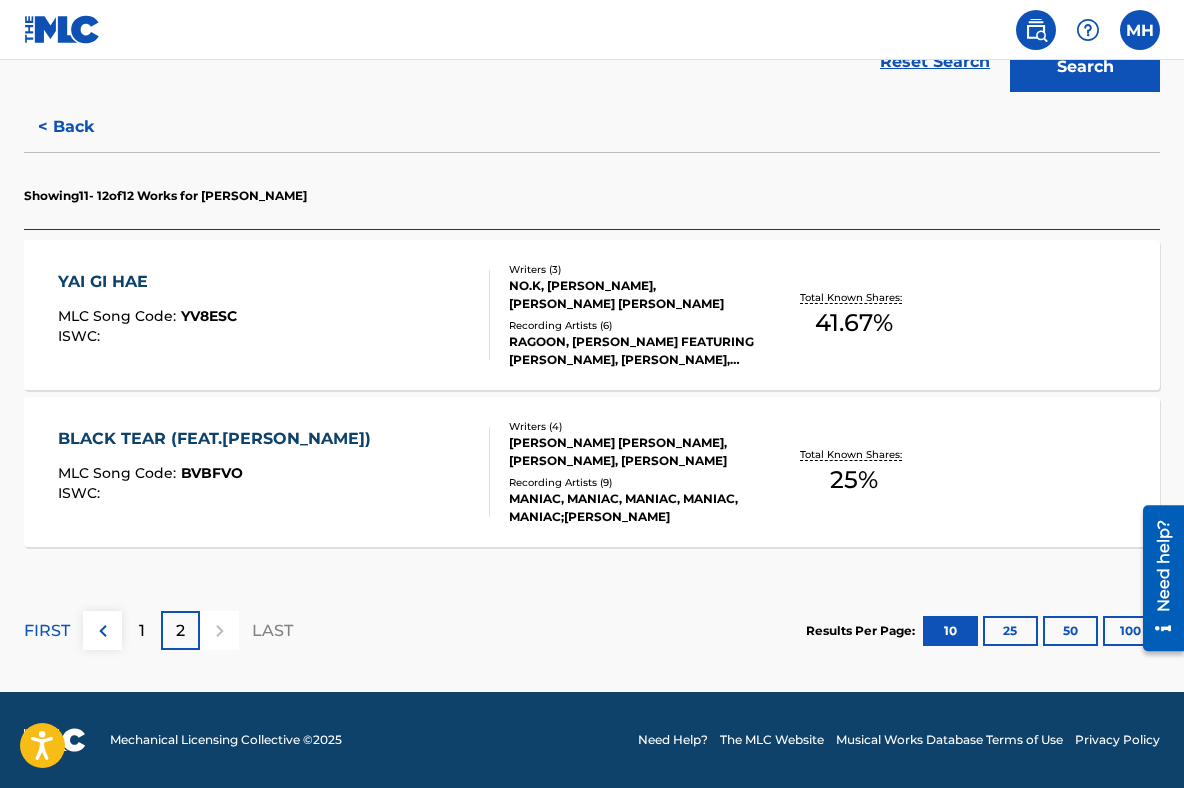 click at bounding box center (1140, 30) 